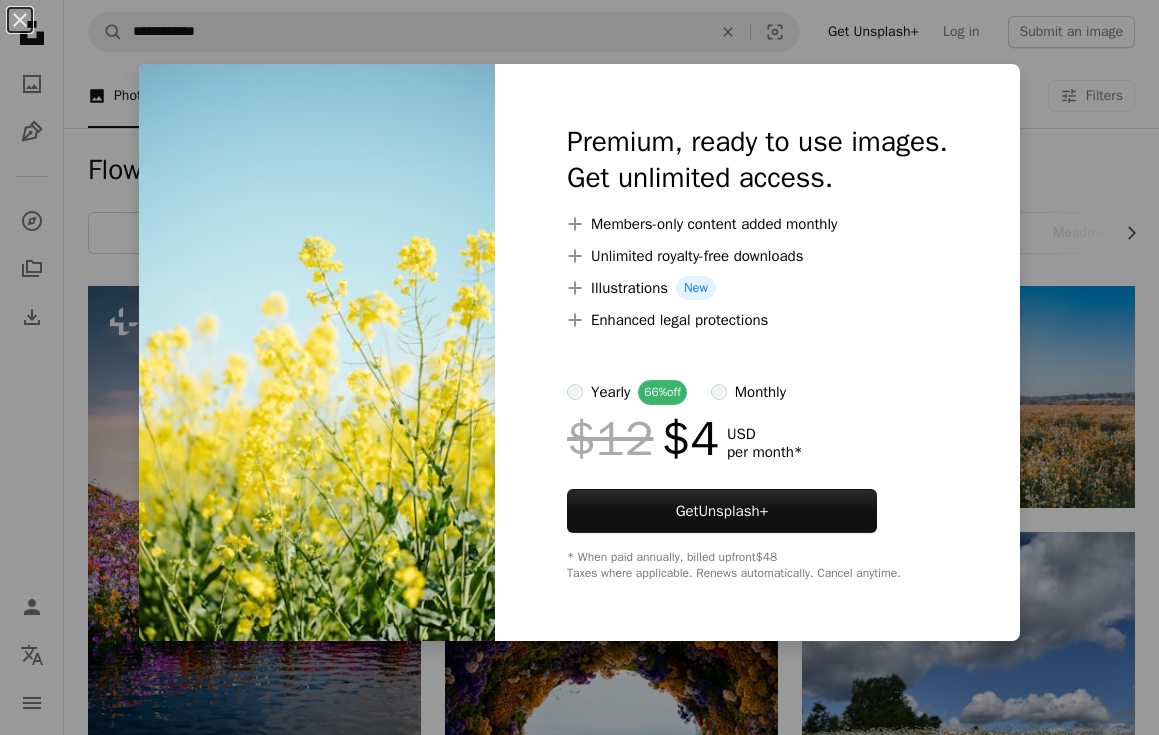 scroll, scrollTop: 2392, scrollLeft: 0, axis: vertical 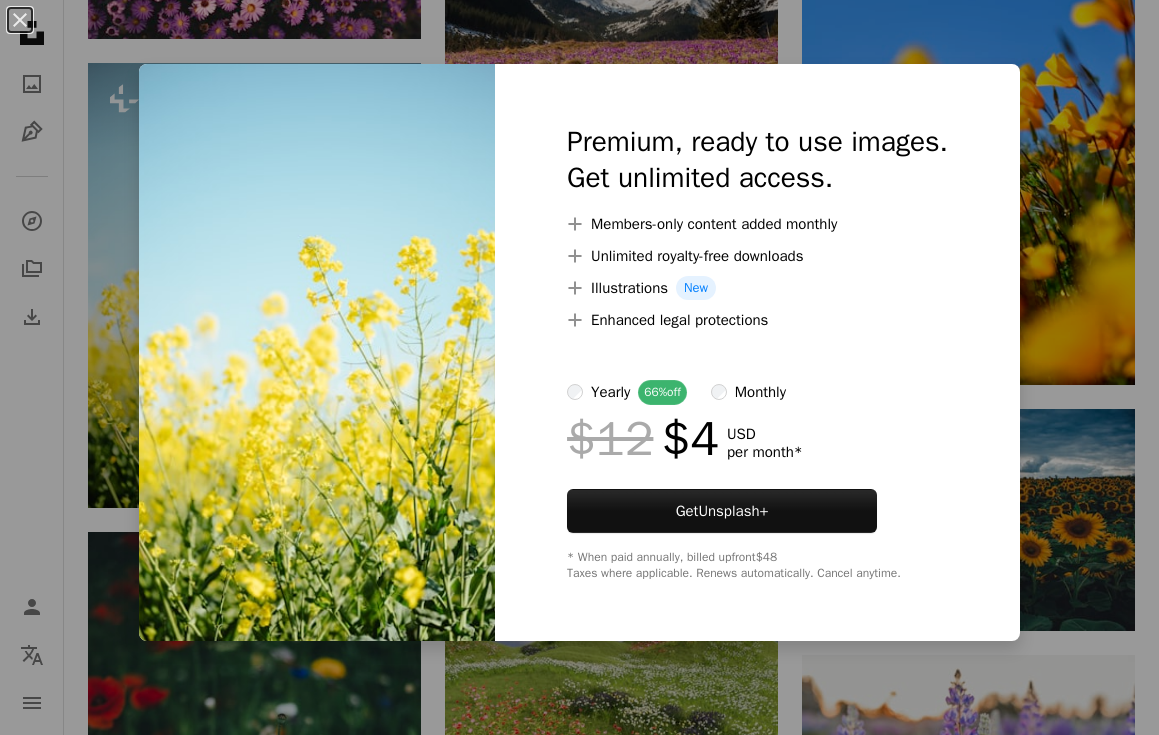 click on "An X shape Premium, ready to use images. Get unlimited access. A plus sign Members-only content added monthly A plus sign Unlimited royalty-free downloads A plus sign Illustrations  New A plus sign Enhanced legal protections yearly 66%  off monthly $12   $4 USD per month * Get  Unsplash+ * When paid annually, billed upfront  $48 Taxes where applicable. Renews automatically. Cancel anytime." at bounding box center [579, 367] 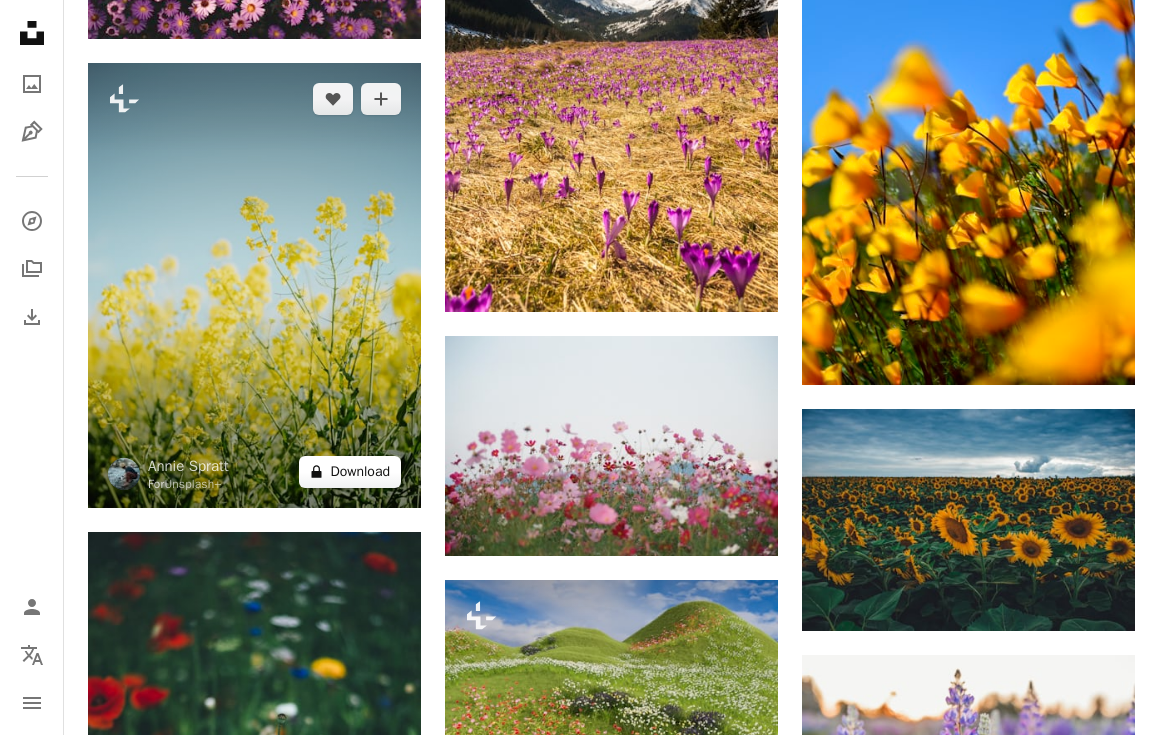 click on "A lock Download" at bounding box center (350, 472) 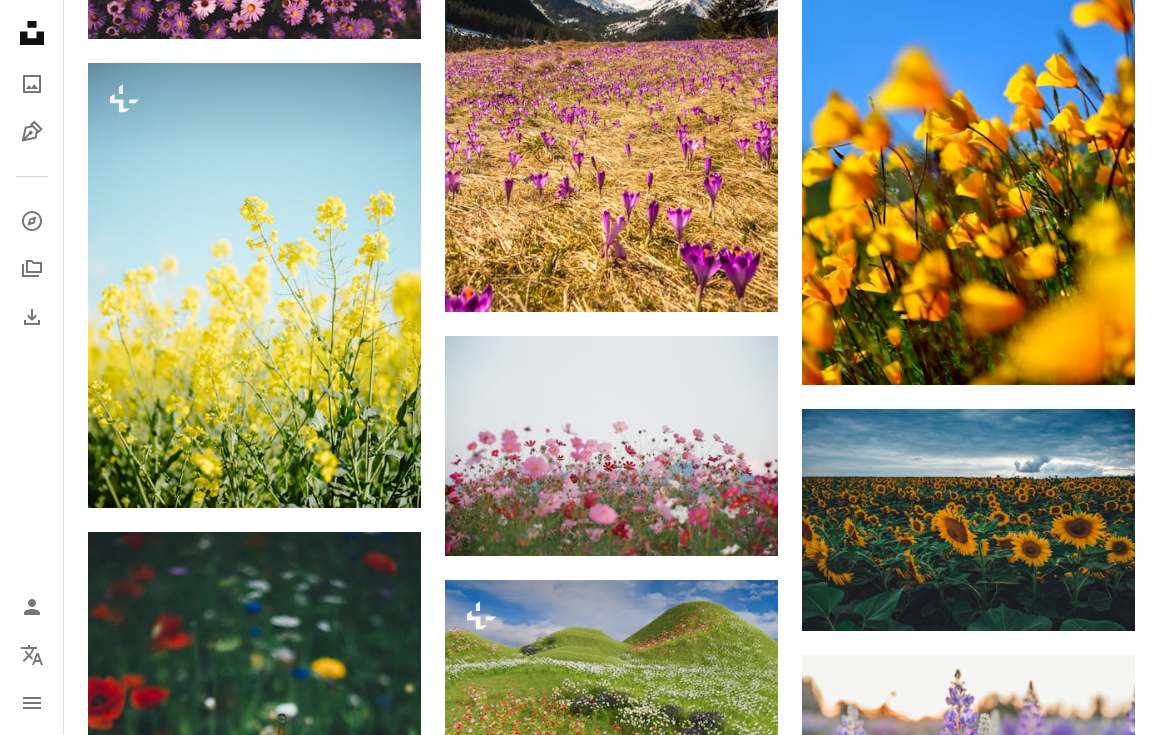 click on "An X shape" at bounding box center (20, 20) 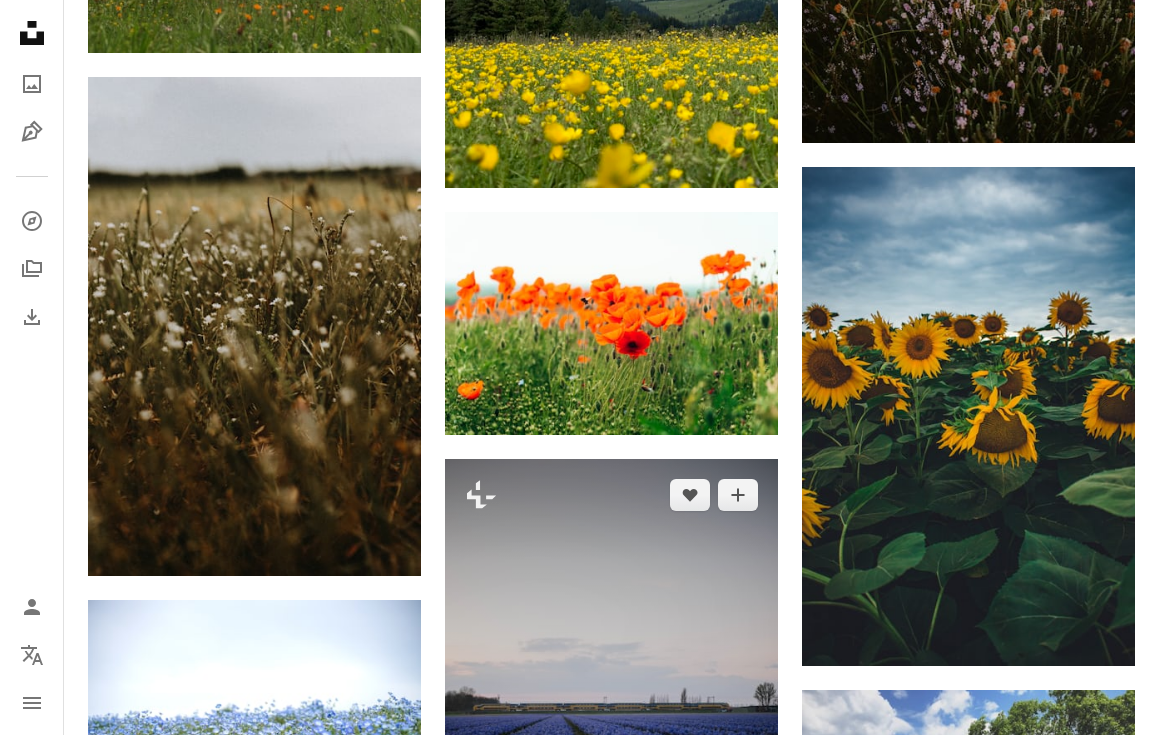 scroll, scrollTop: 7927, scrollLeft: 0, axis: vertical 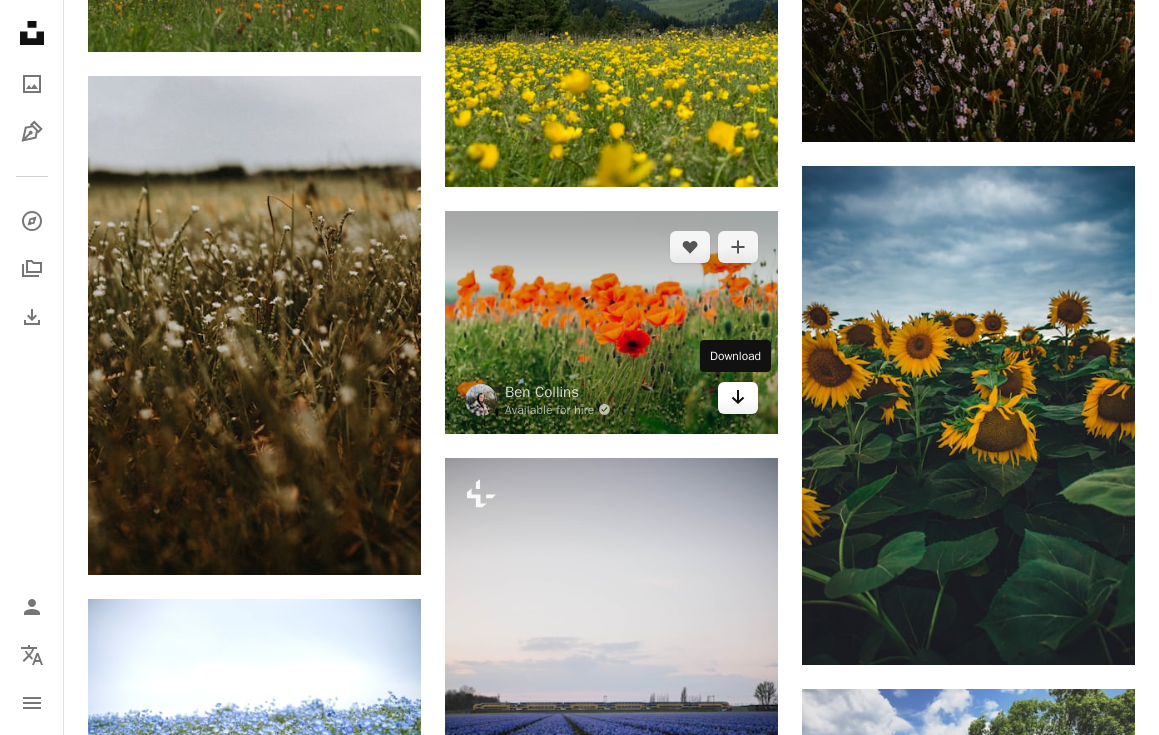 click on "Arrow pointing down" 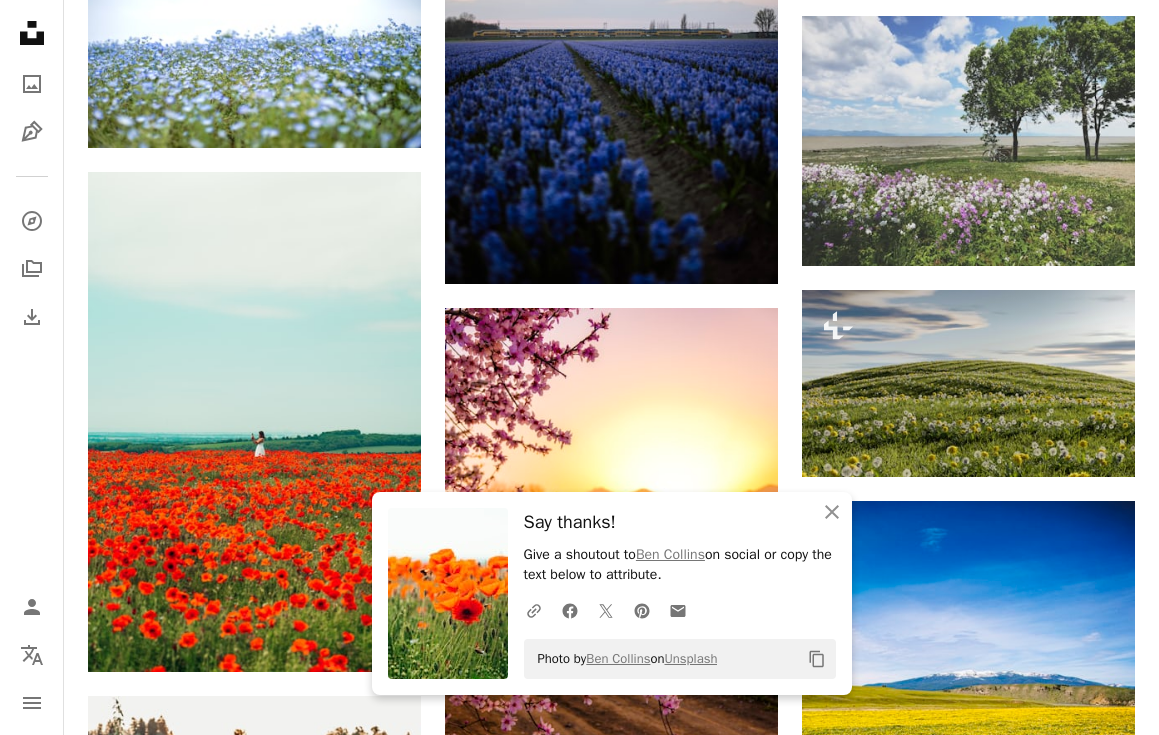 scroll, scrollTop: 8627, scrollLeft: 0, axis: vertical 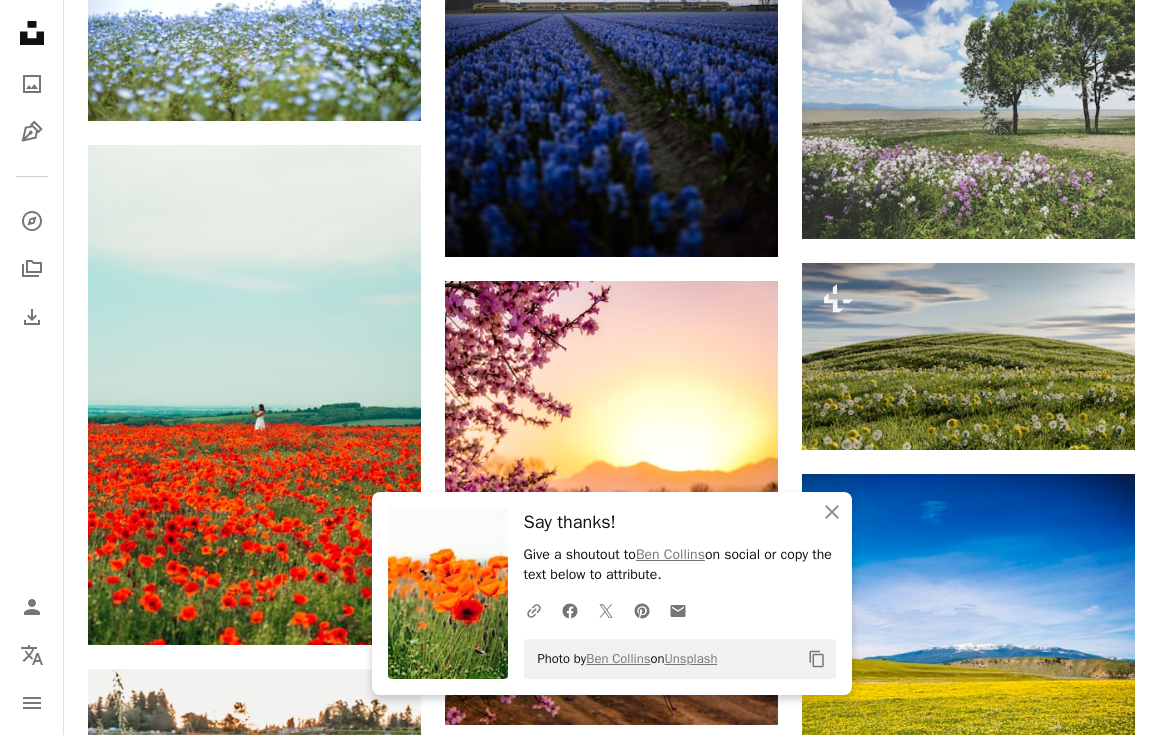 click on "[FIRST] [LAST]" at bounding box center (611, -2443) 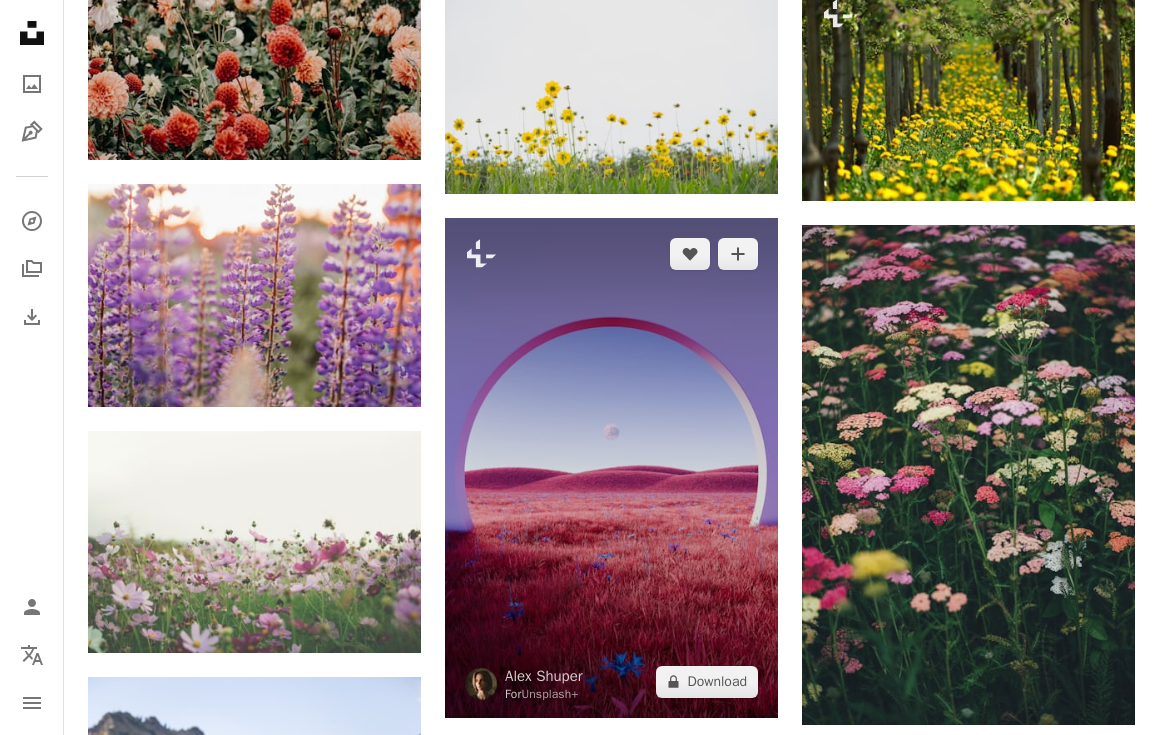 scroll, scrollTop: 9846, scrollLeft: 0, axis: vertical 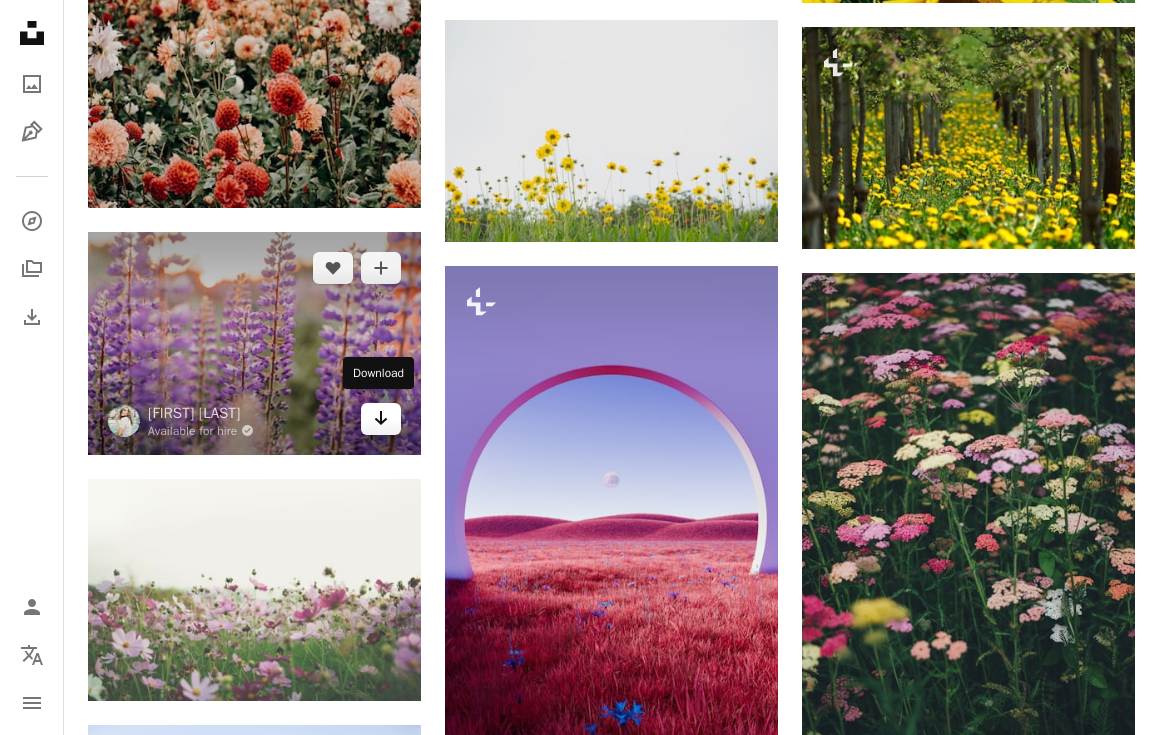 click 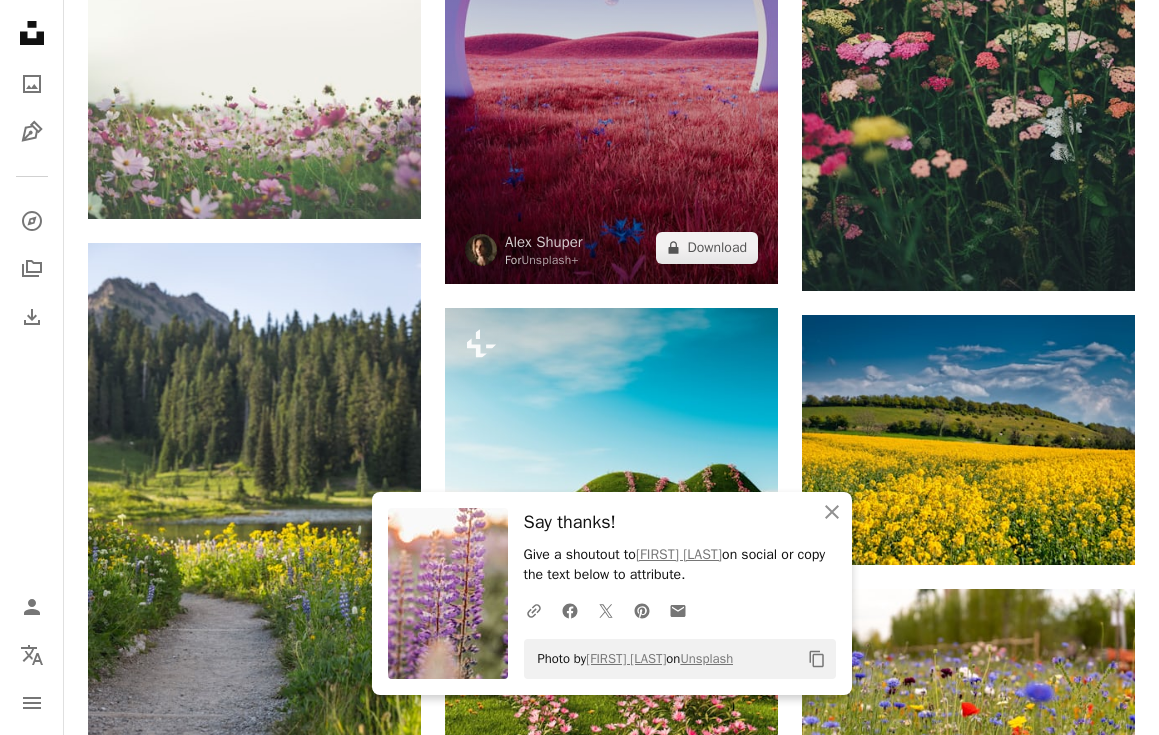 scroll, scrollTop: 10330, scrollLeft: 0, axis: vertical 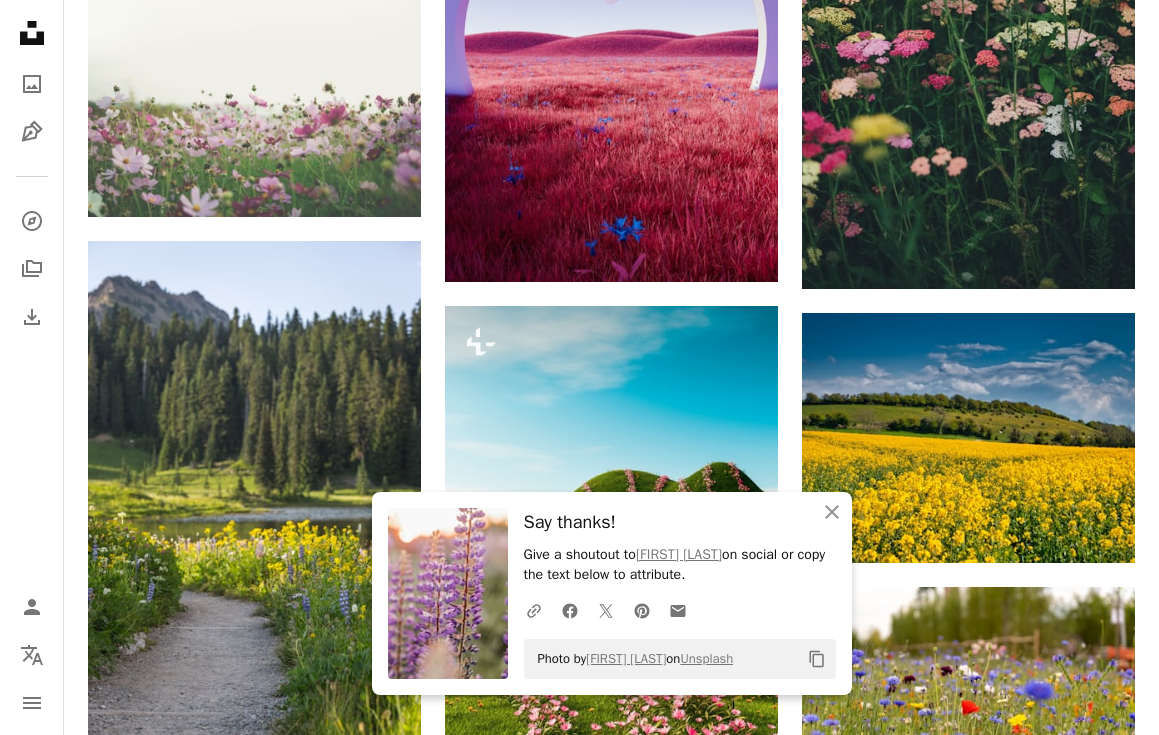 click on "[FIRST] [LAST]" at bounding box center [611, -3122] 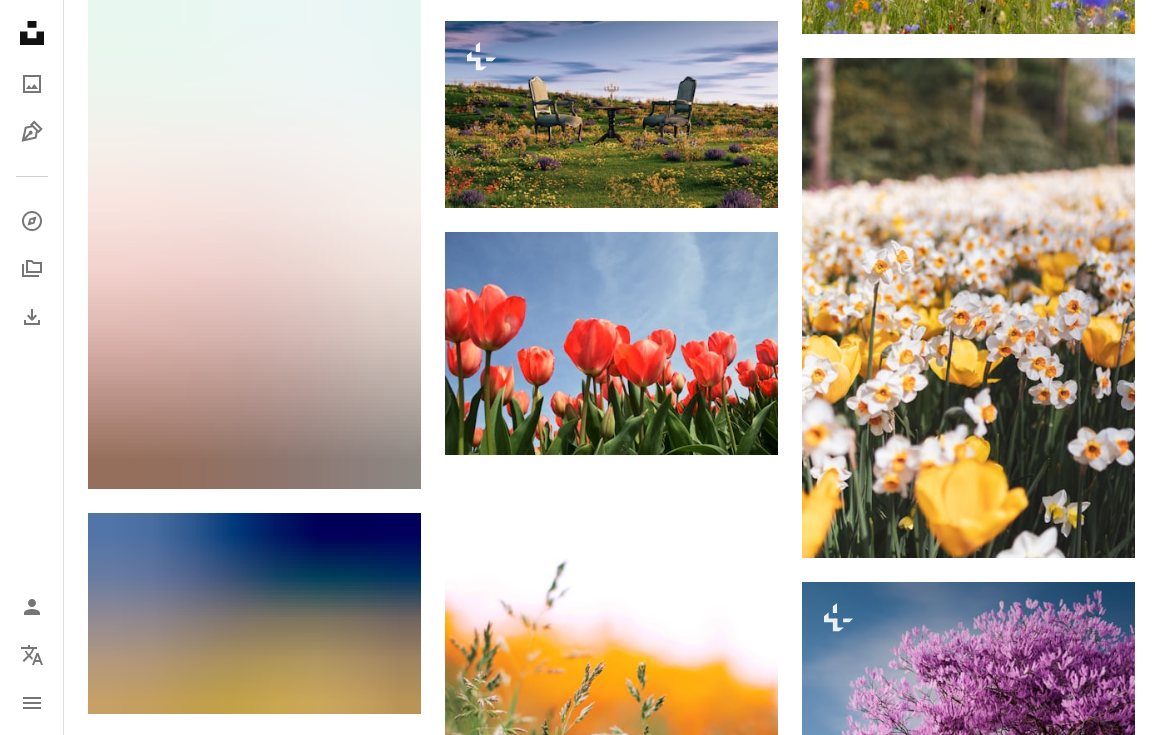 scroll, scrollTop: 11107, scrollLeft: 0, axis: vertical 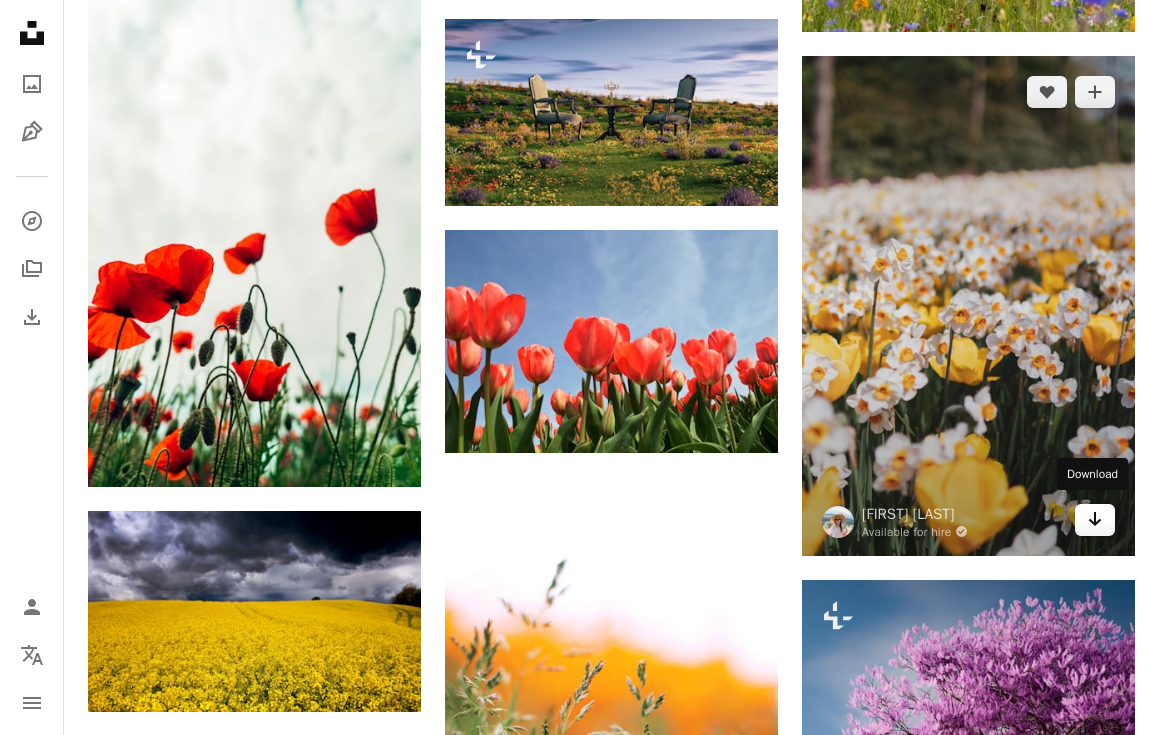 click on "Arrow pointing down" 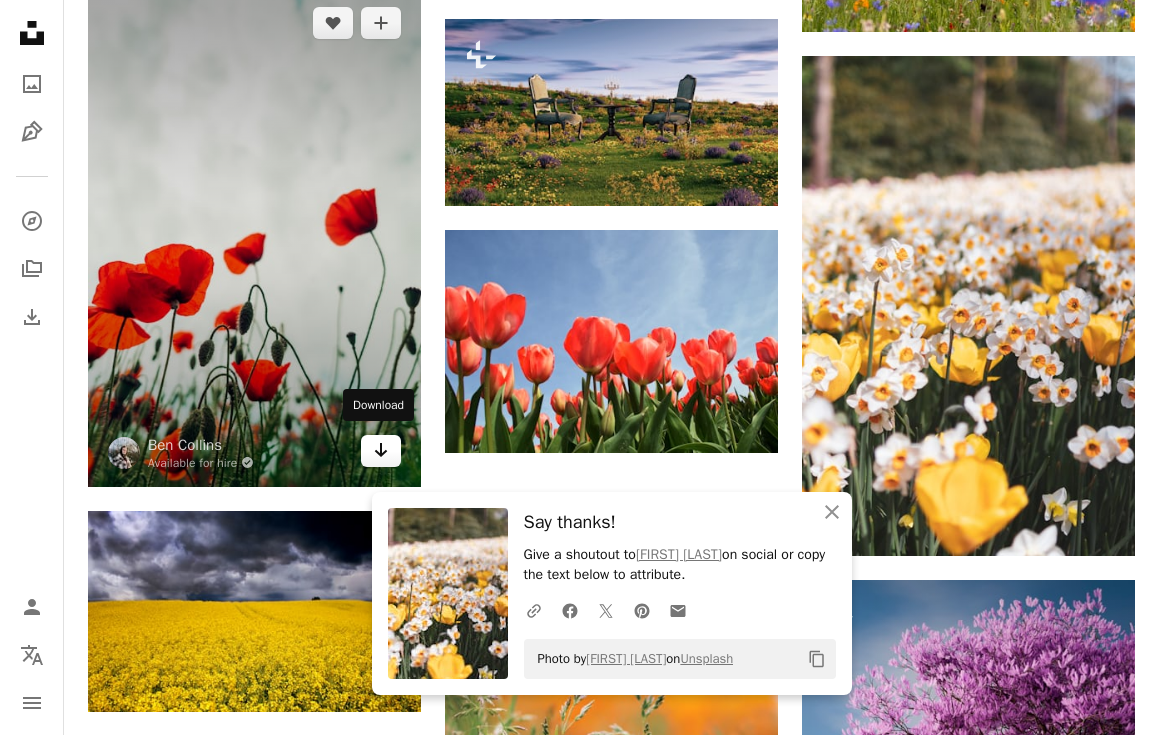 click on "Arrow pointing down" 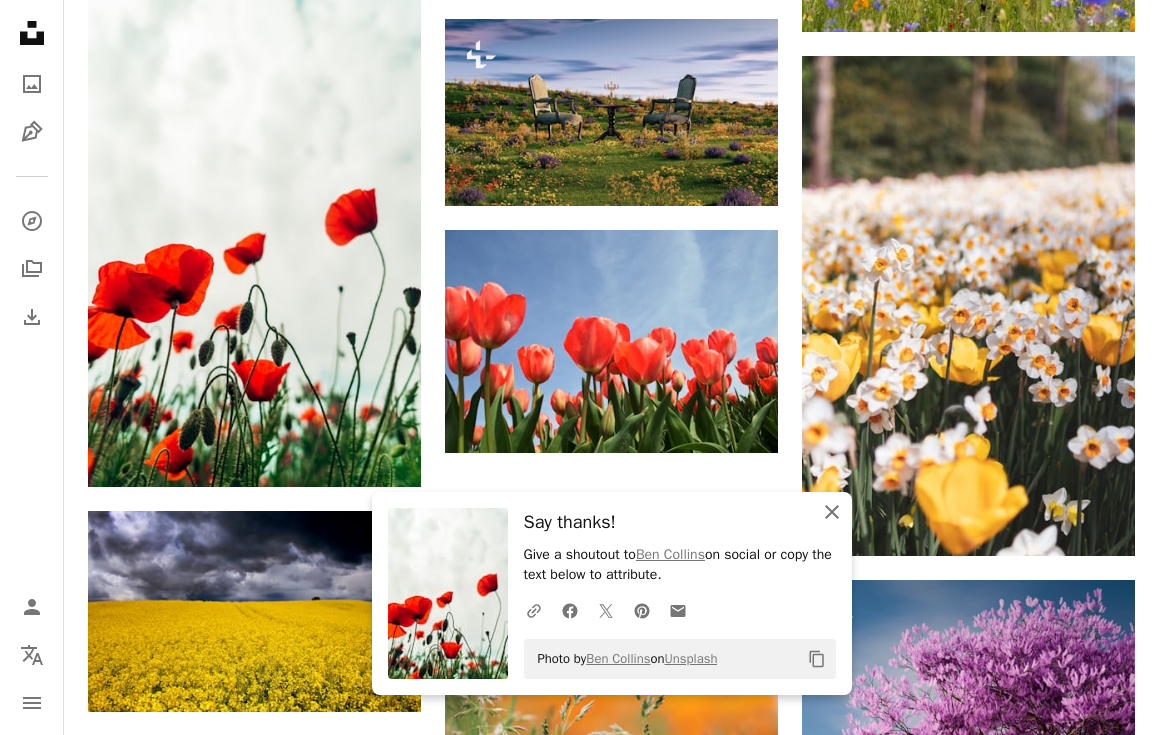 click on "An X shape" 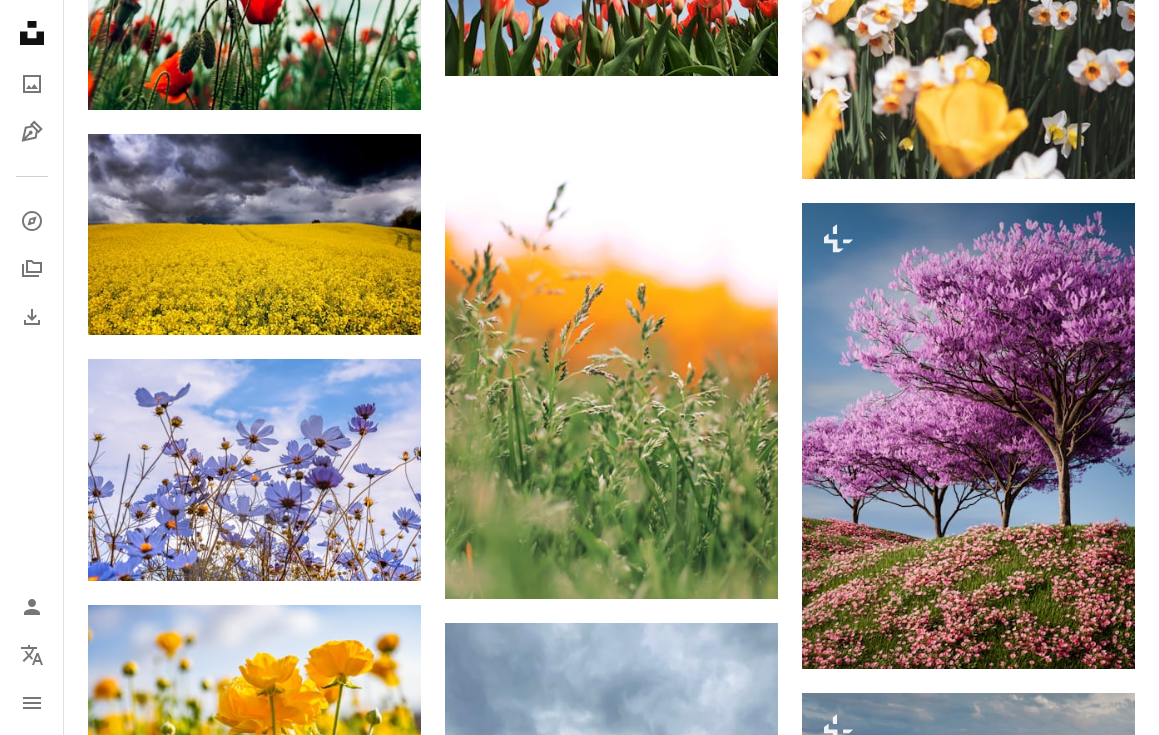 scroll, scrollTop: 11451, scrollLeft: 0, axis: vertical 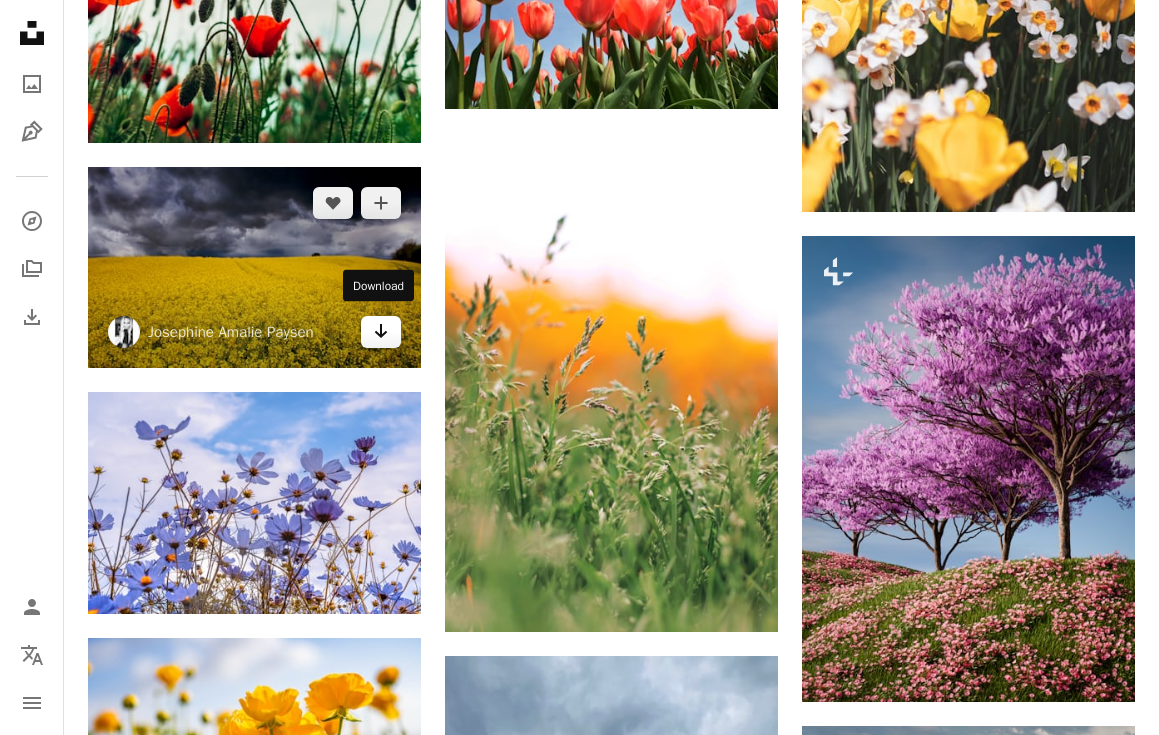 click on "Arrow pointing down" 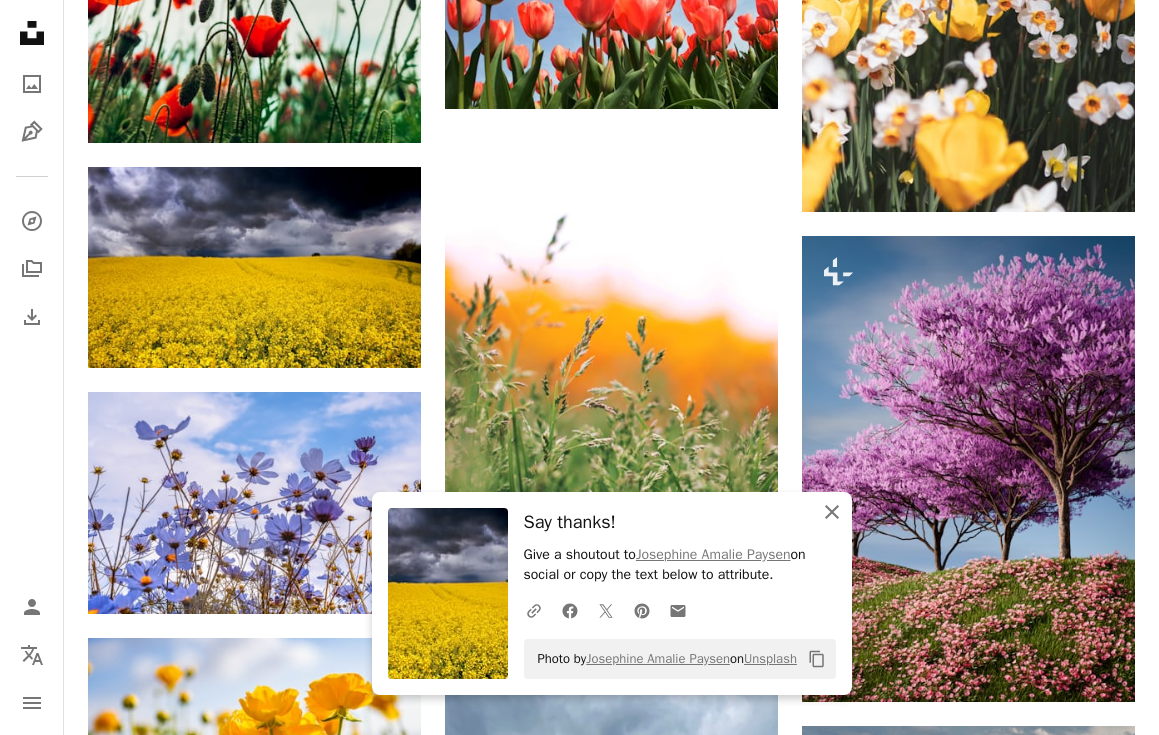 click on "An X shape" 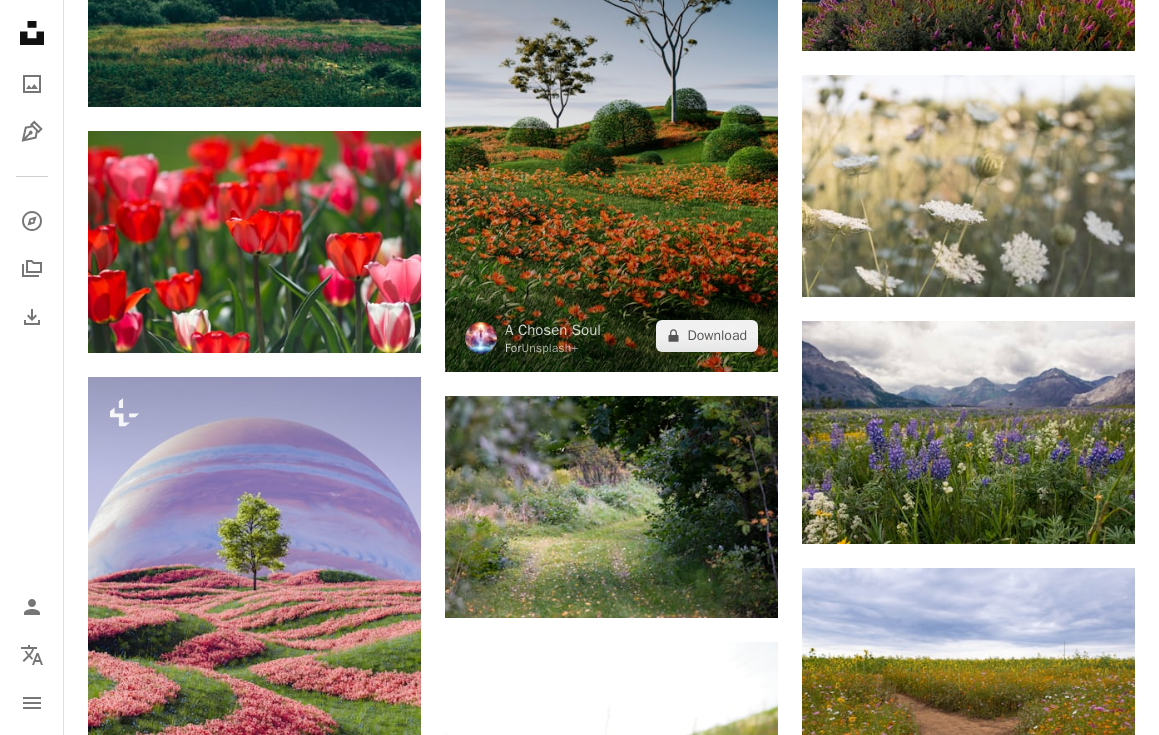 scroll, scrollTop: 13589, scrollLeft: 0, axis: vertical 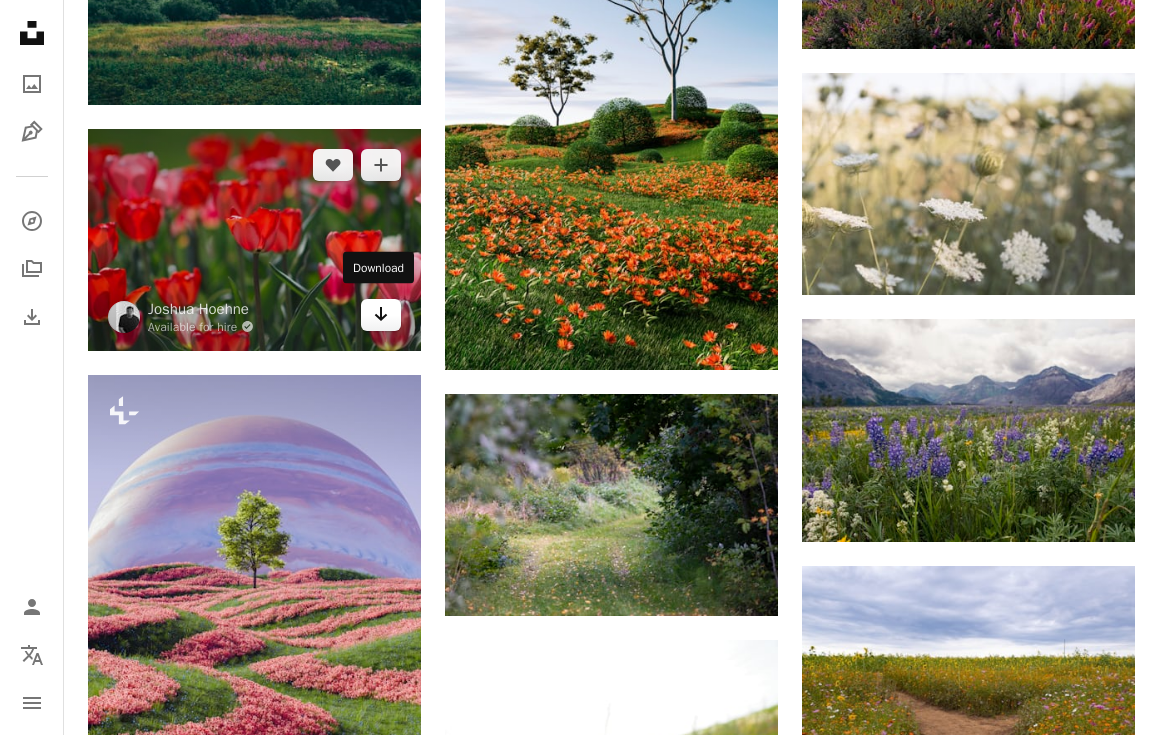 click 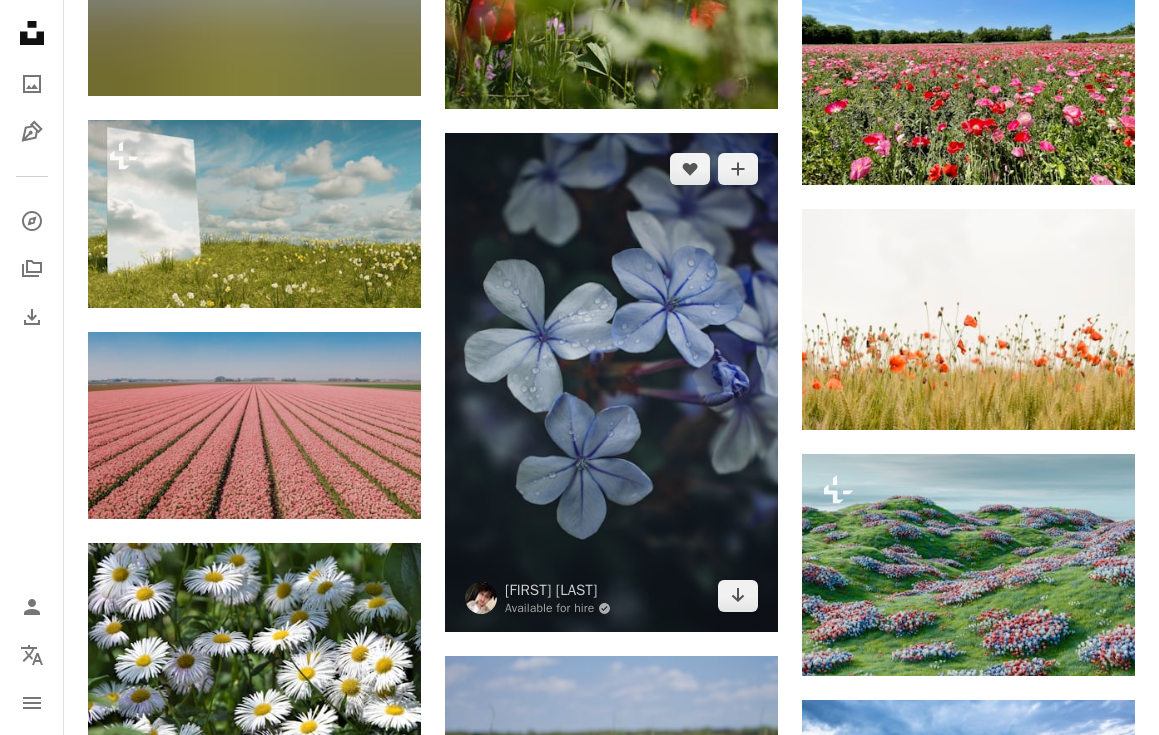 scroll, scrollTop: 15592, scrollLeft: 0, axis: vertical 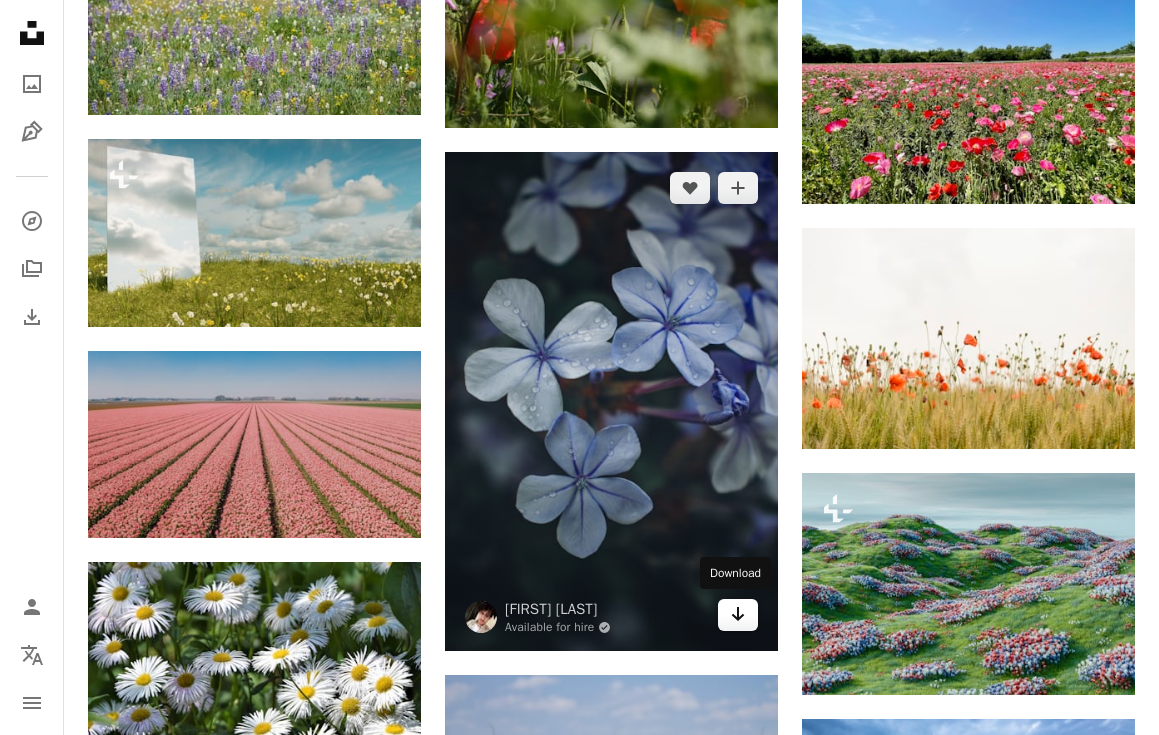 click 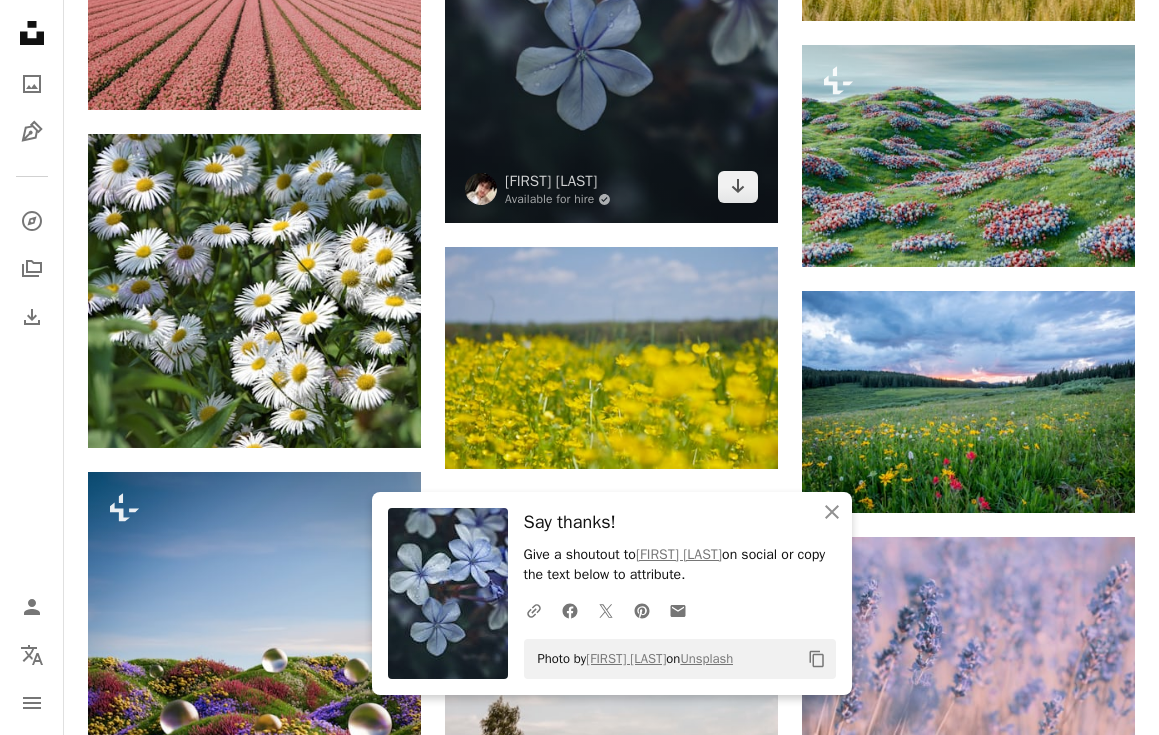 scroll, scrollTop: 16022, scrollLeft: 0, axis: vertical 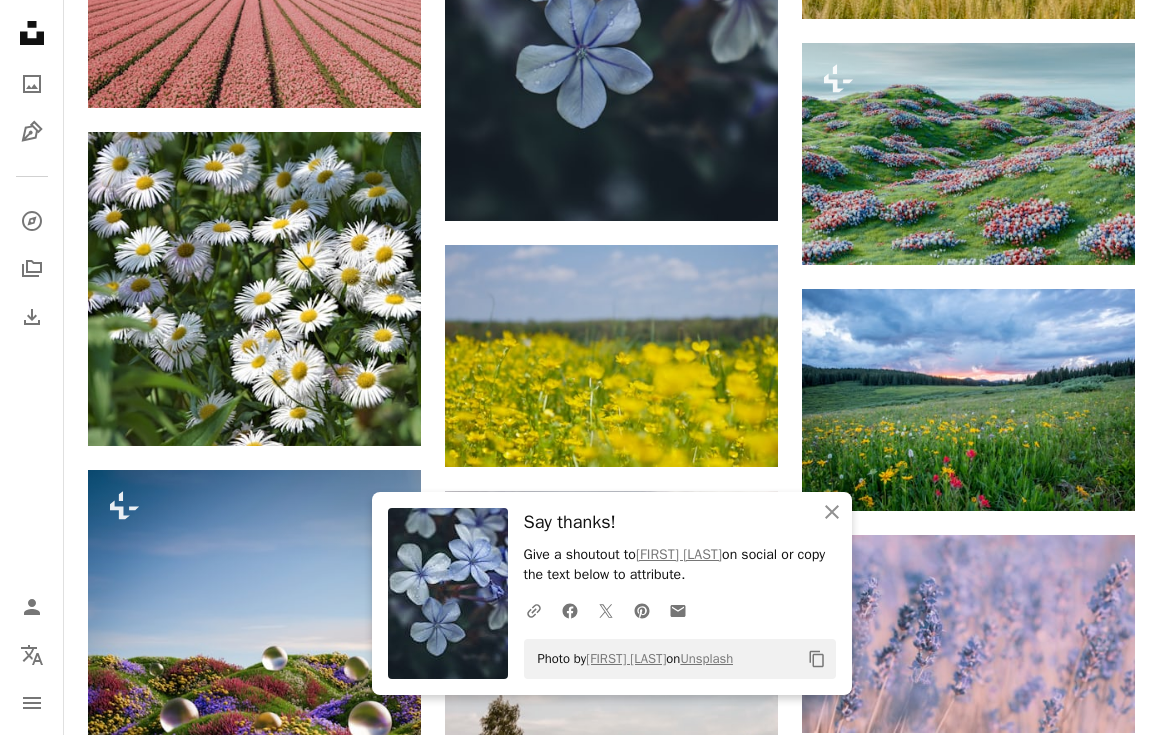 click on "[FIRST] [LAST]" at bounding box center [611, -5493] 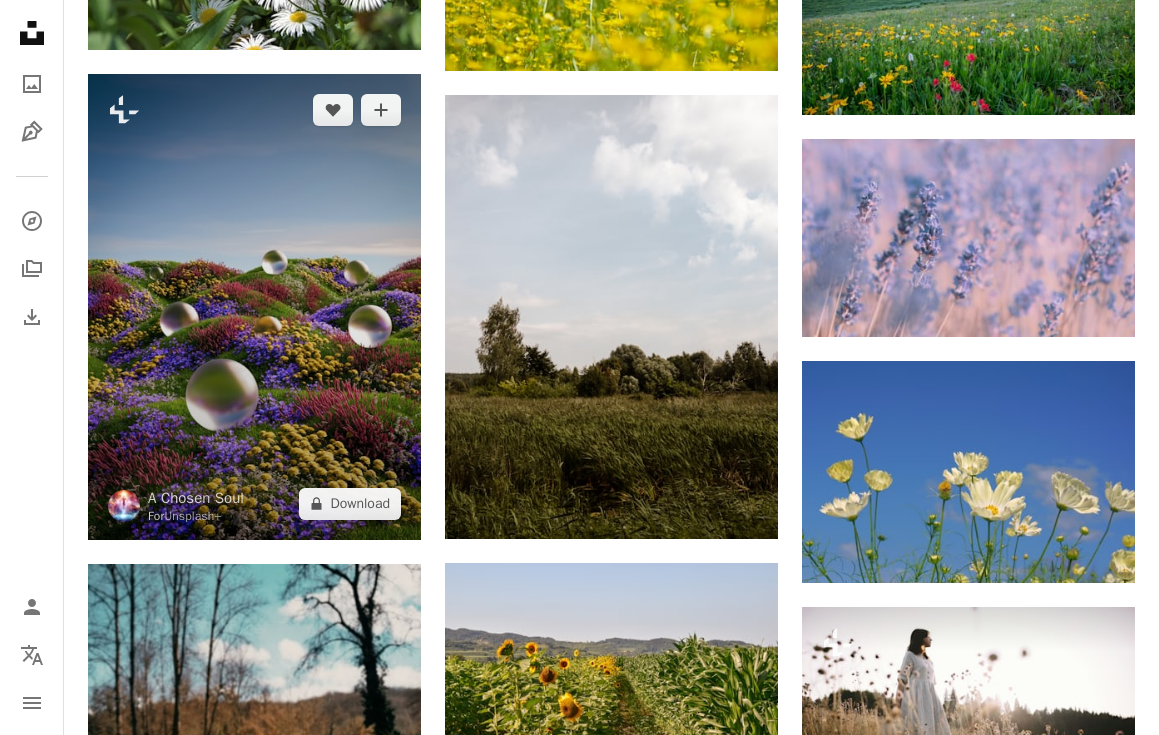 scroll, scrollTop: 16416, scrollLeft: 0, axis: vertical 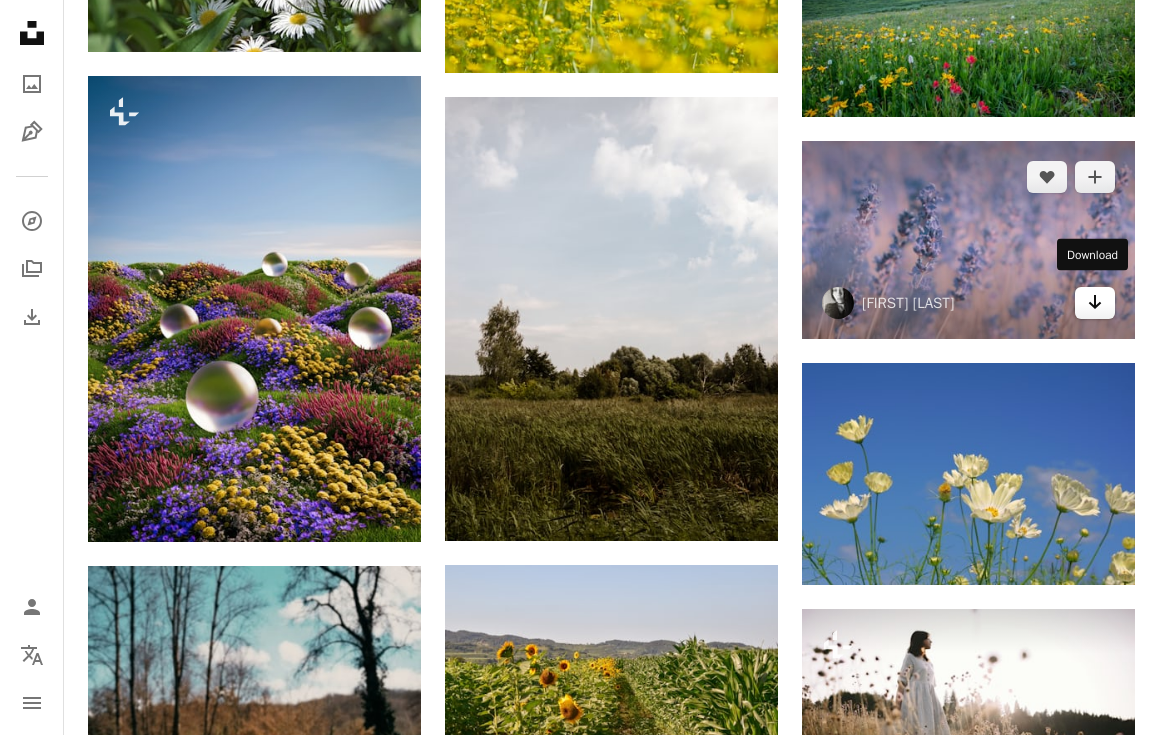 click 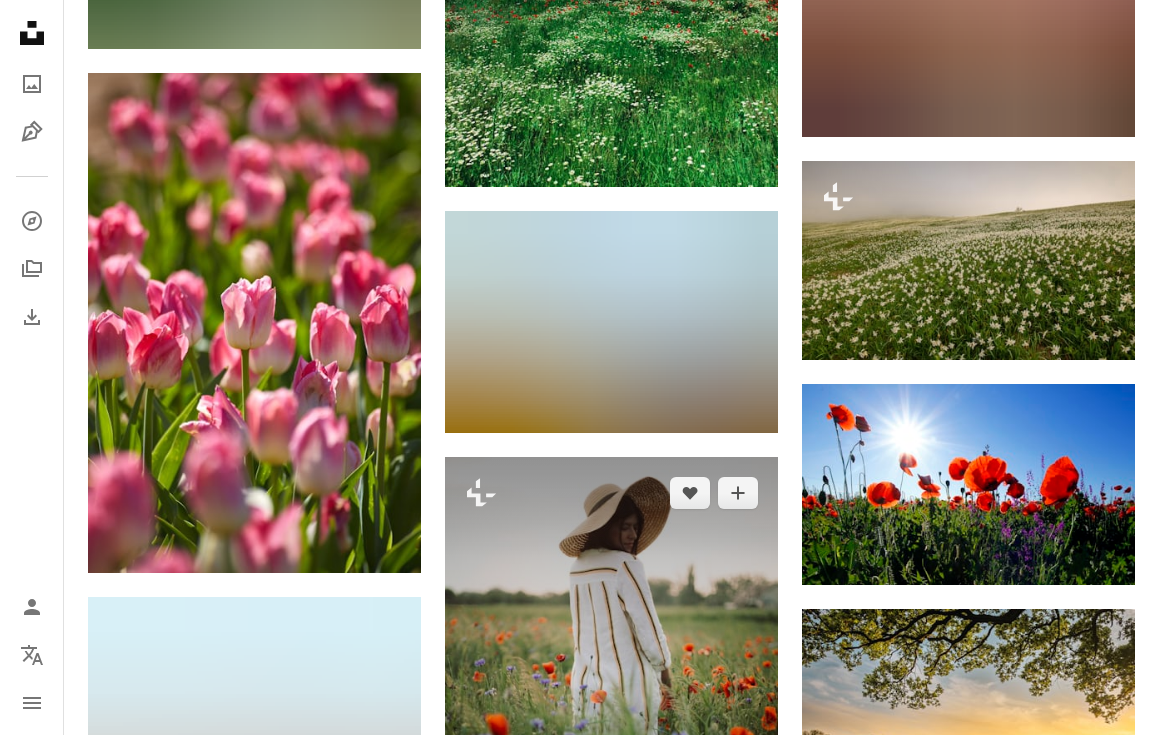 scroll, scrollTop: 20631, scrollLeft: 0, axis: vertical 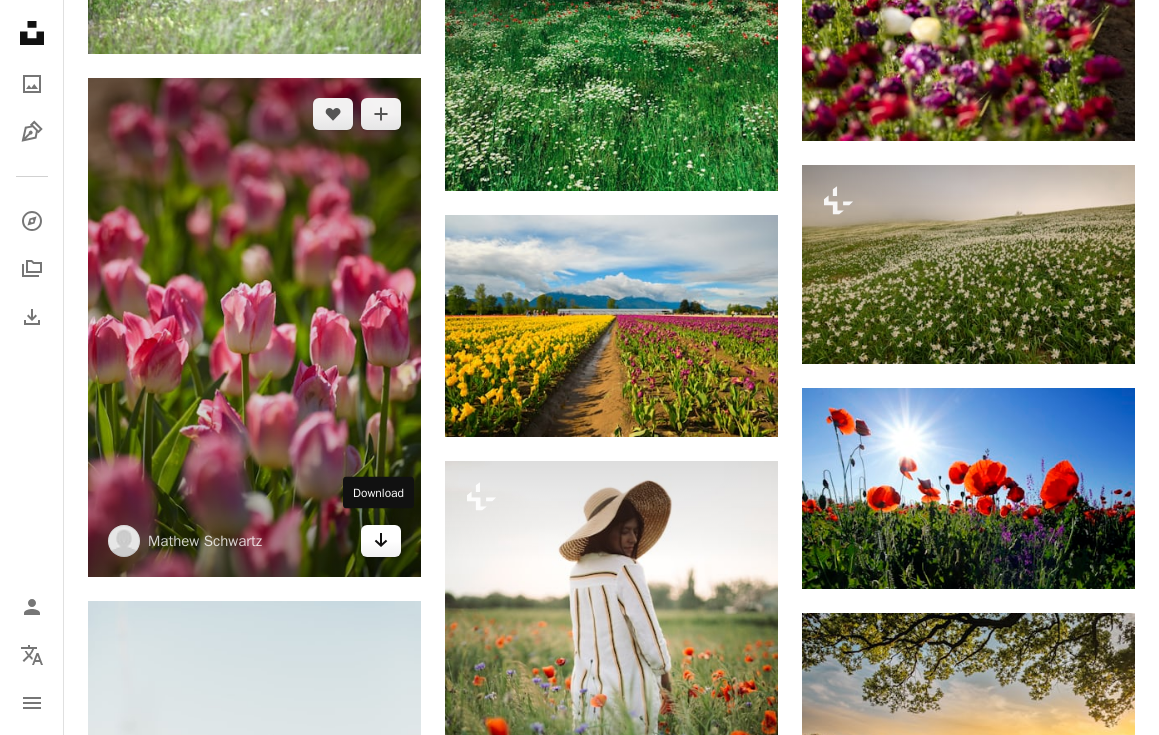 click 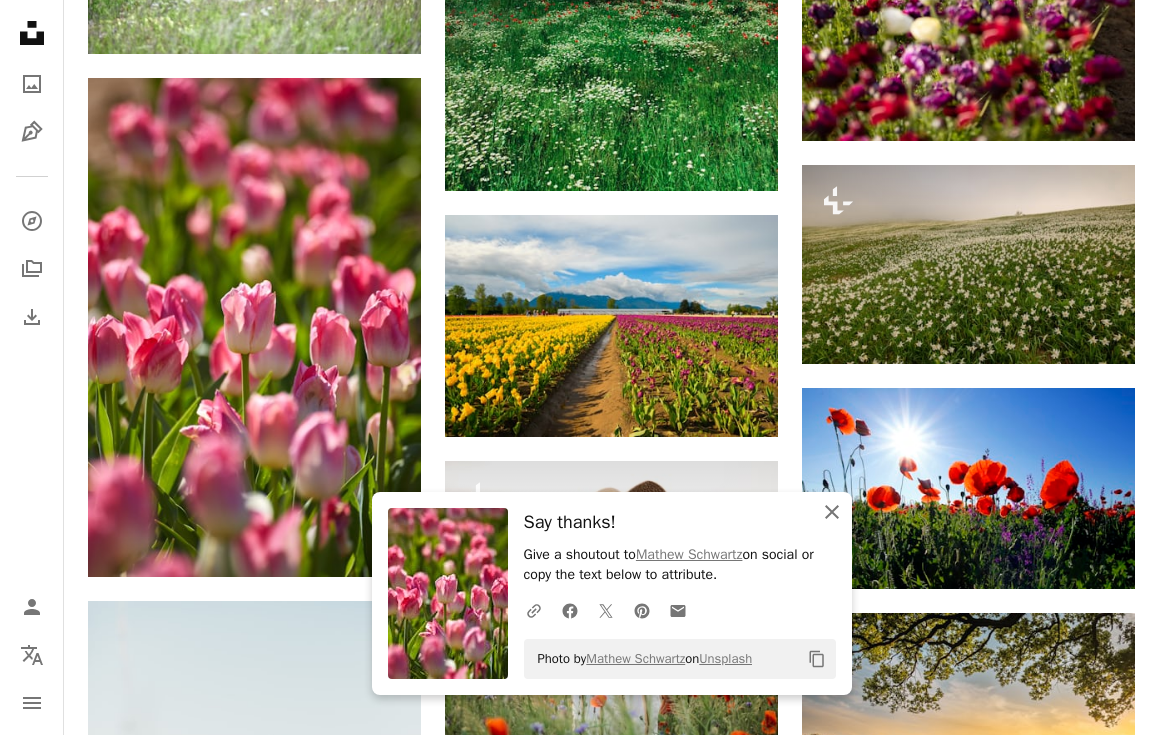 click 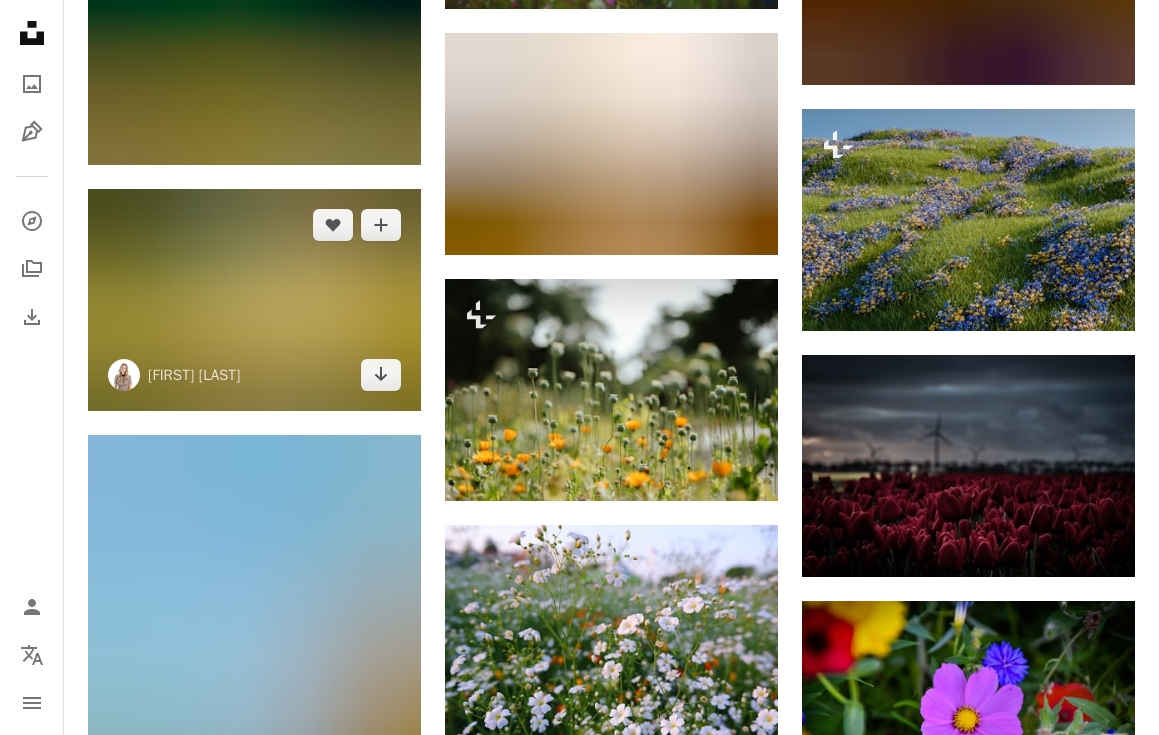 scroll, scrollTop: 25293, scrollLeft: 0, axis: vertical 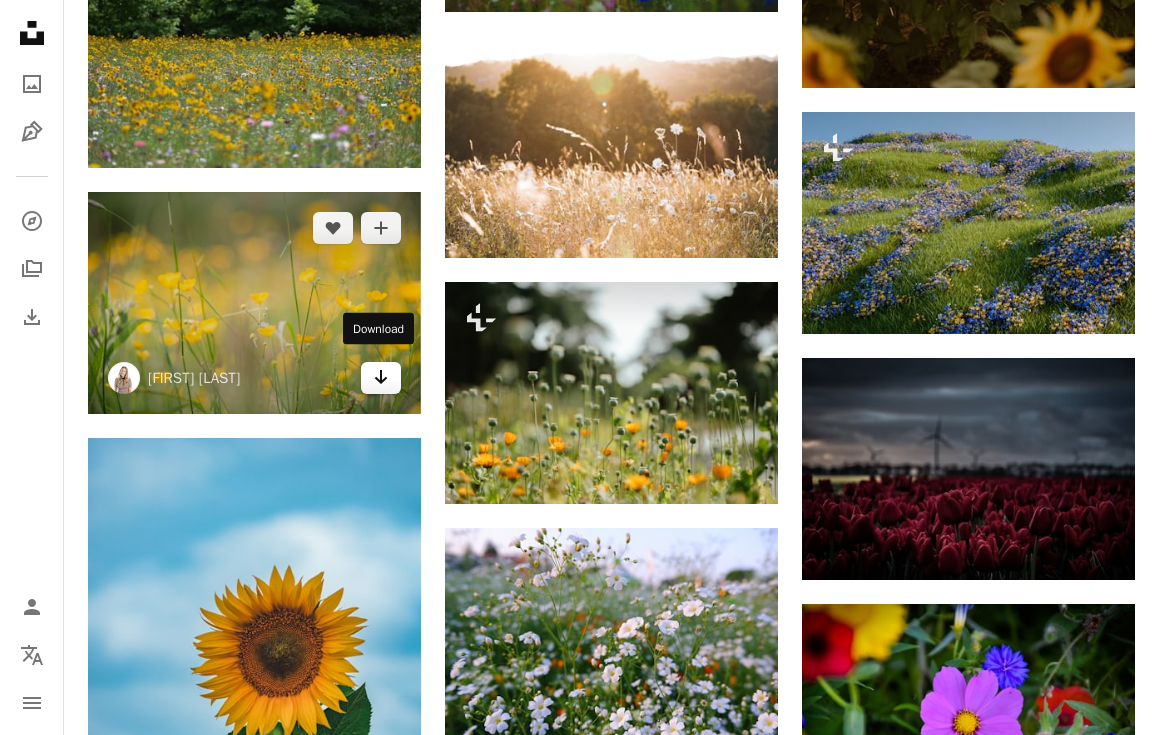 click 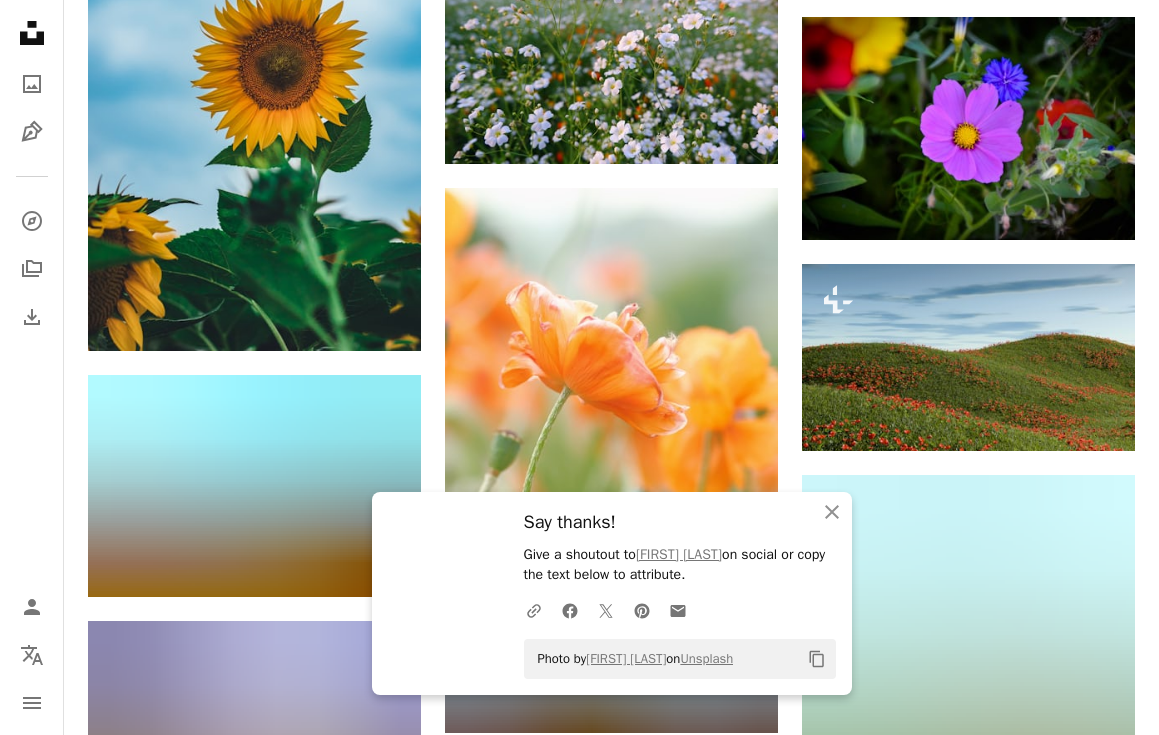 scroll, scrollTop: 25886, scrollLeft: 0, axis: vertical 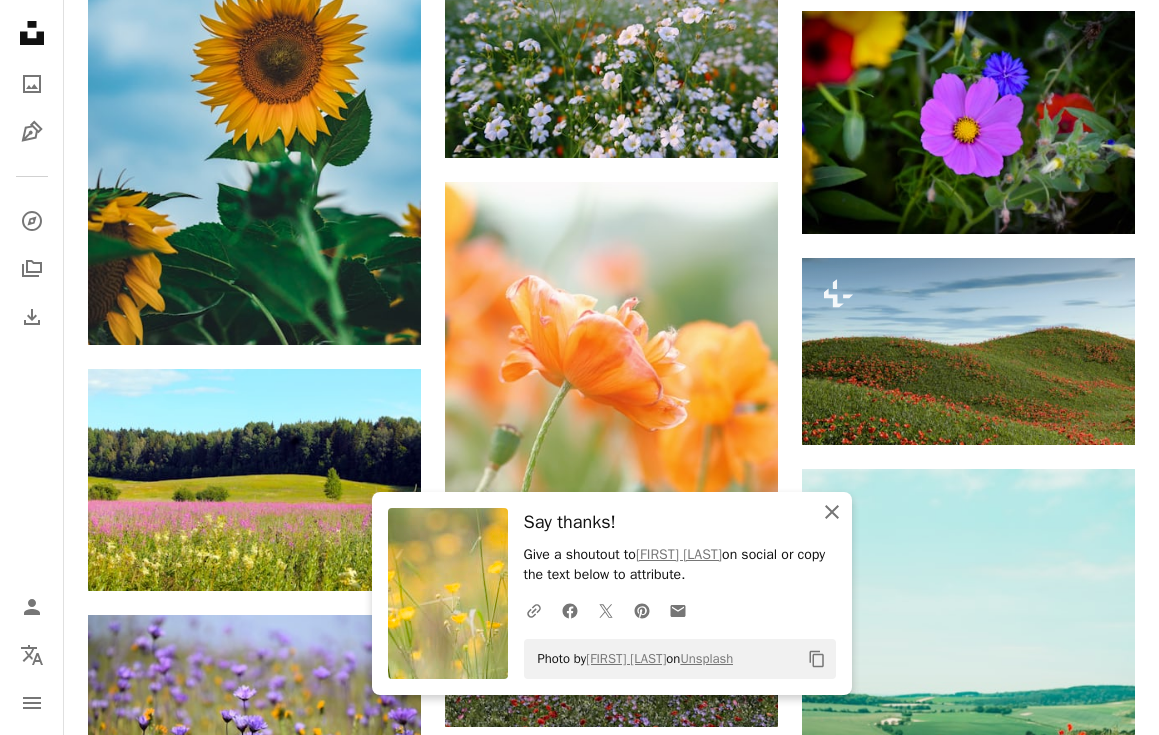 click on "An X shape" 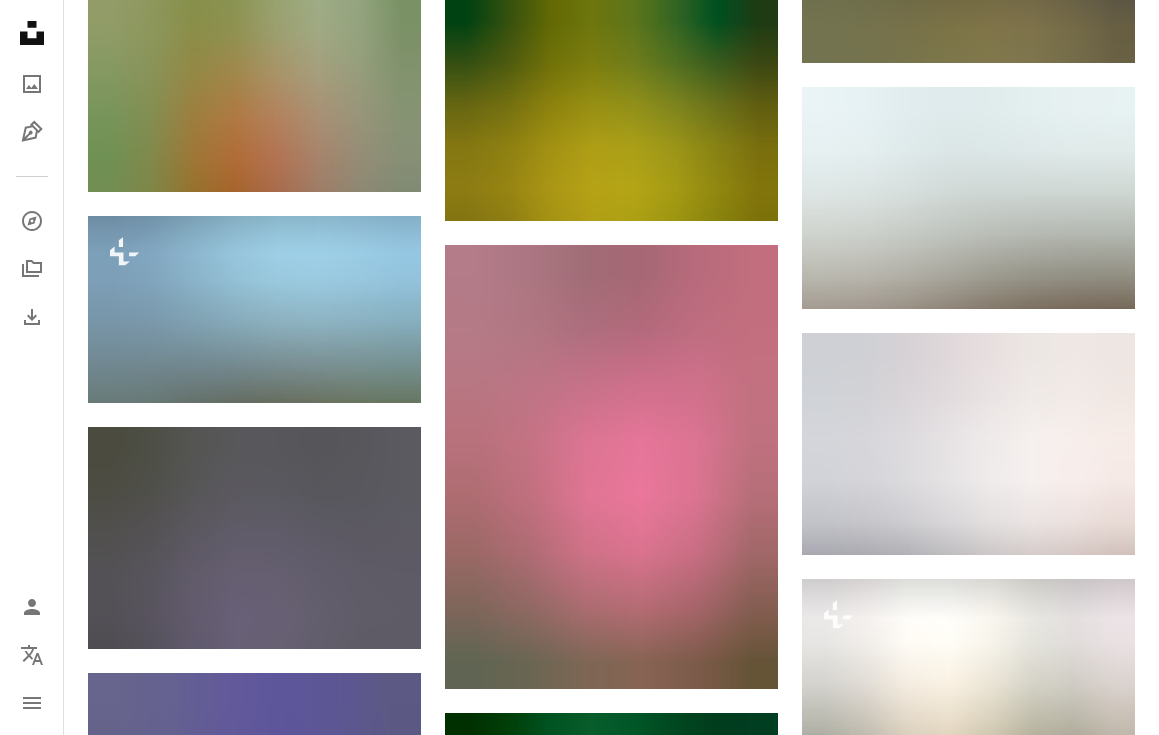 scroll, scrollTop: 73681, scrollLeft: 0, axis: vertical 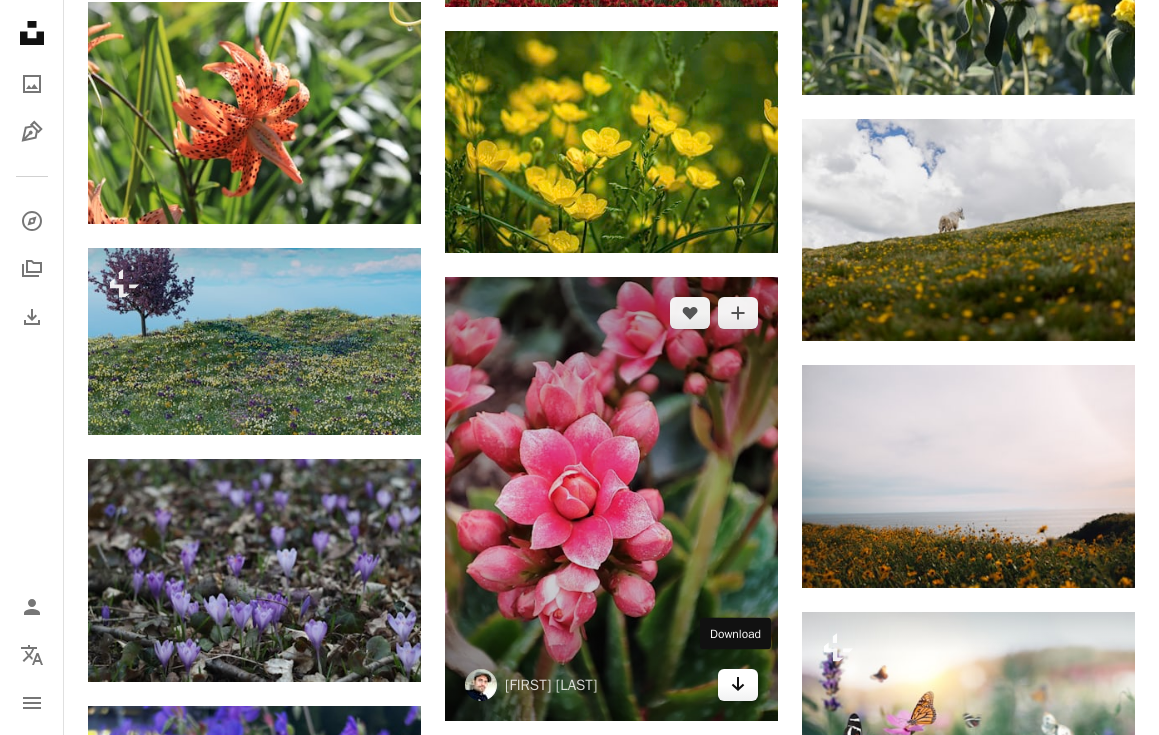 click on "Arrow pointing down" 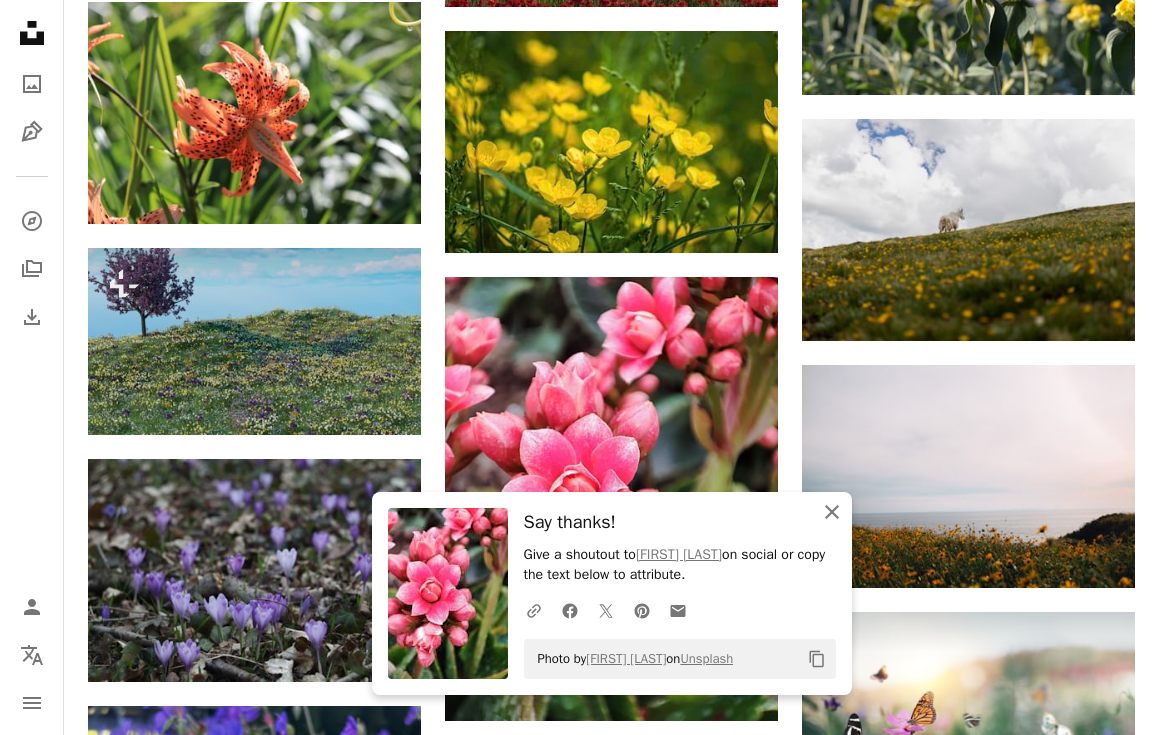 click on "An X shape" 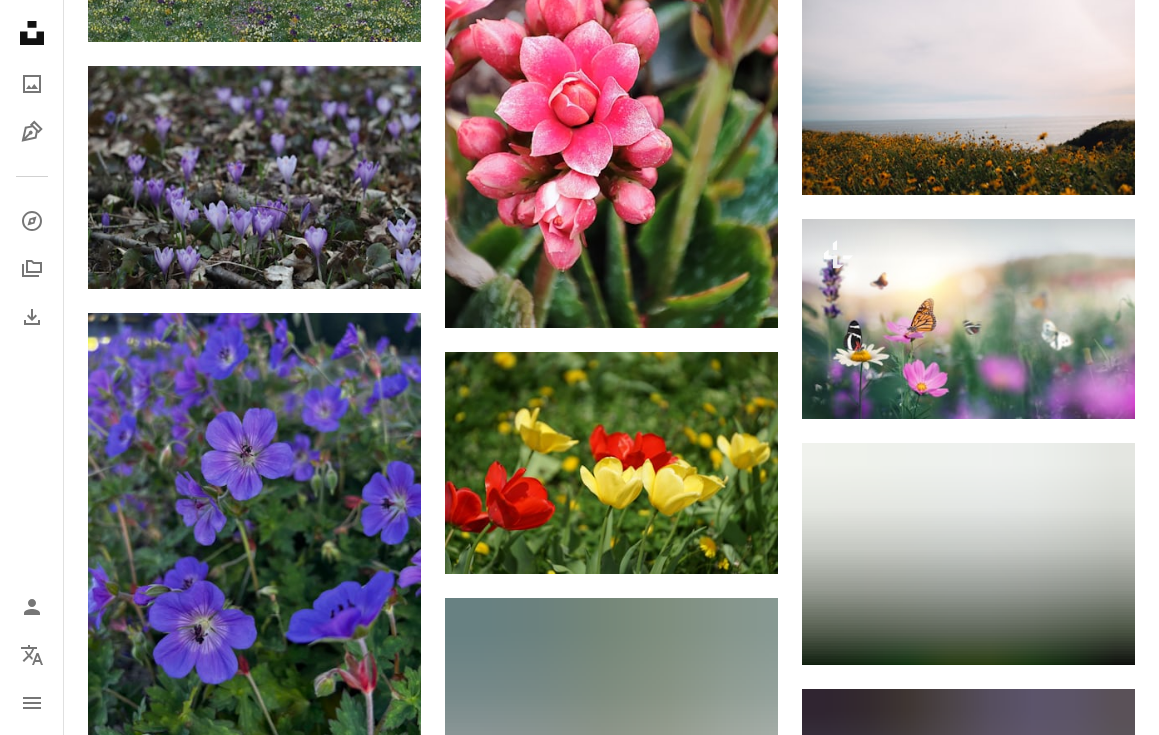 scroll, scrollTop: 74075, scrollLeft: 0, axis: vertical 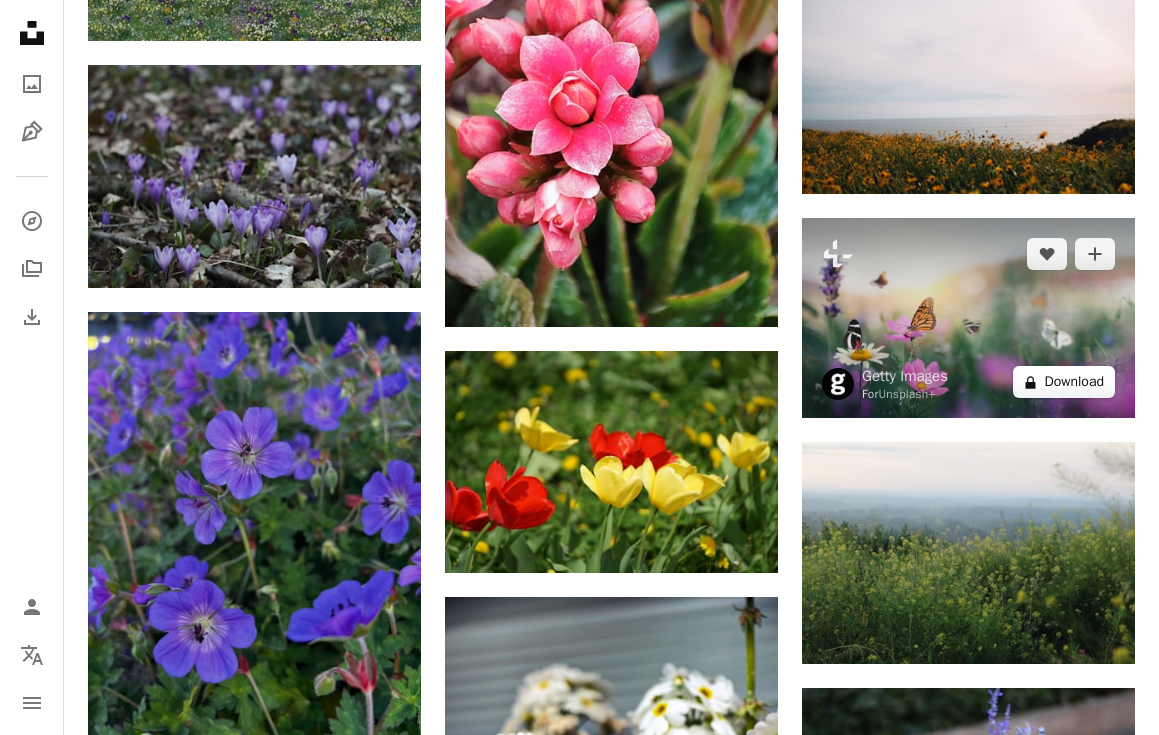 click on "A lock Download" at bounding box center (1064, 382) 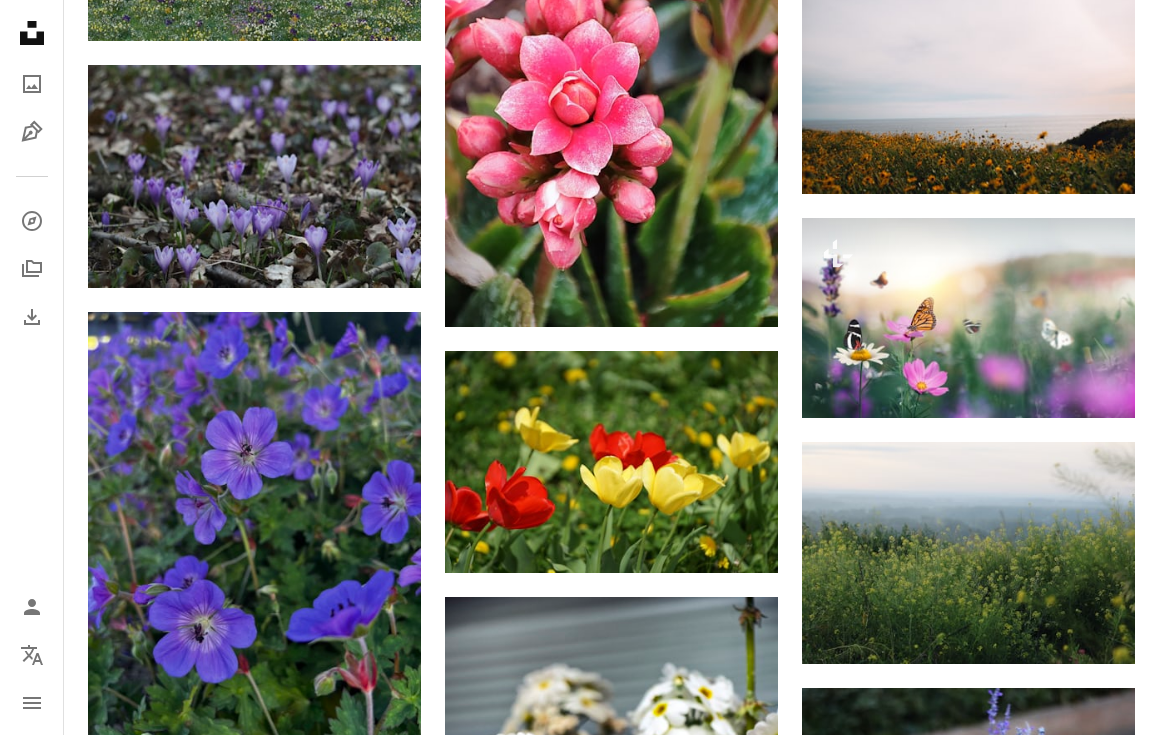click on "An X shape Premium, ready to use images. Get unlimited access. A plus sign Members-only content added monthly A plus sign Unlimited royalty-free downloads A plus sign Illustrations  New A plus sign Enhanced legal protections yearly 66%  off monthly $12   $4 USD per month * Get  Unsplash+ * When paid annually, billed upfront  $48 Taxes where applicable. Renews automatically. Cancel anytime." at bounding box center (579, 3547) 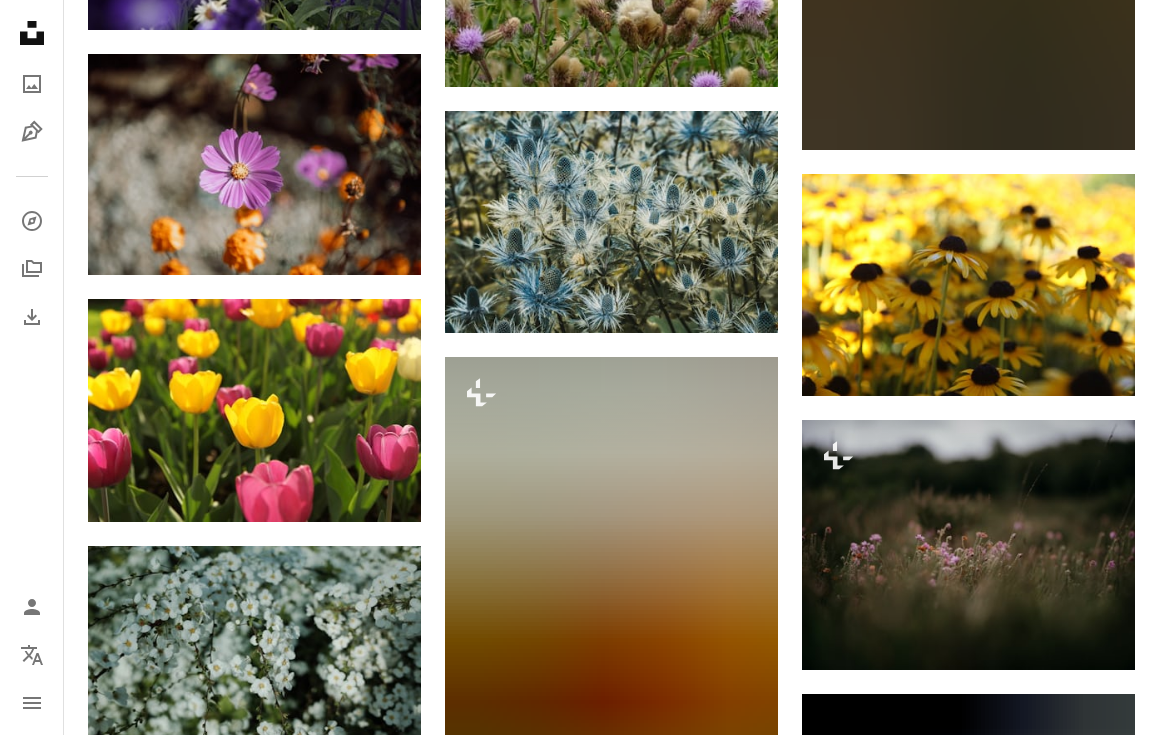 scroll, scrollTop: 75819, scrollLeft: 0, axis: vertical 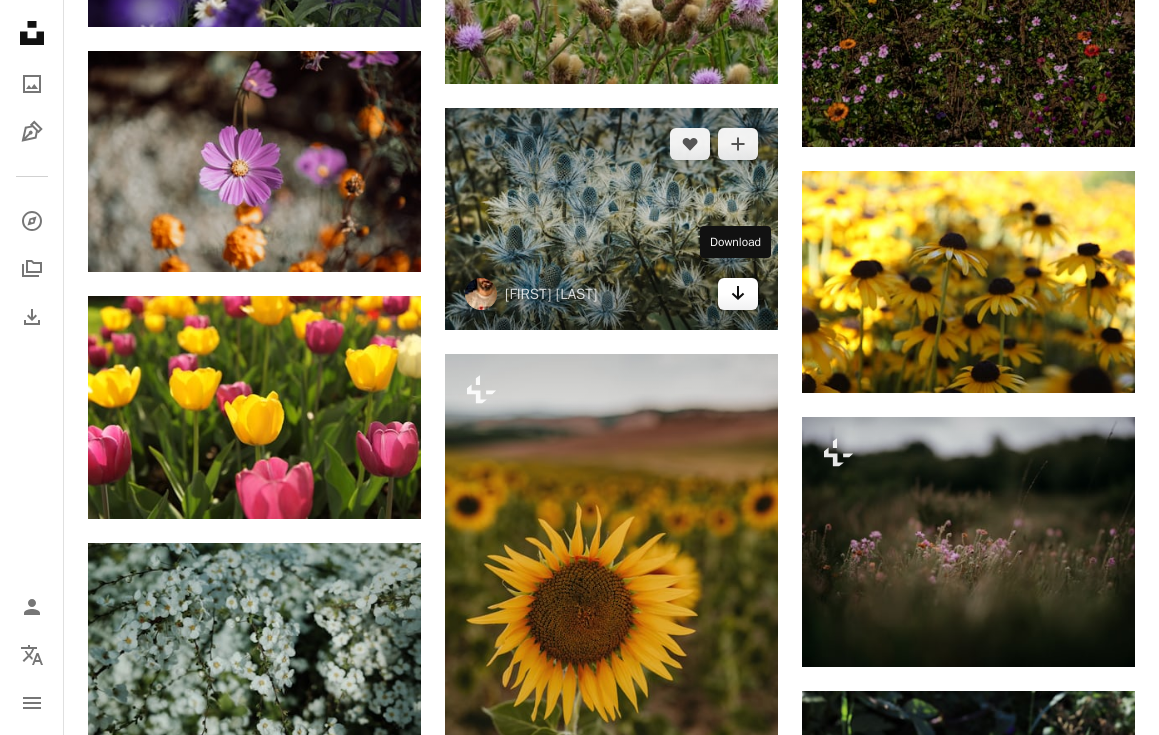 click on "Arrow pointing down" 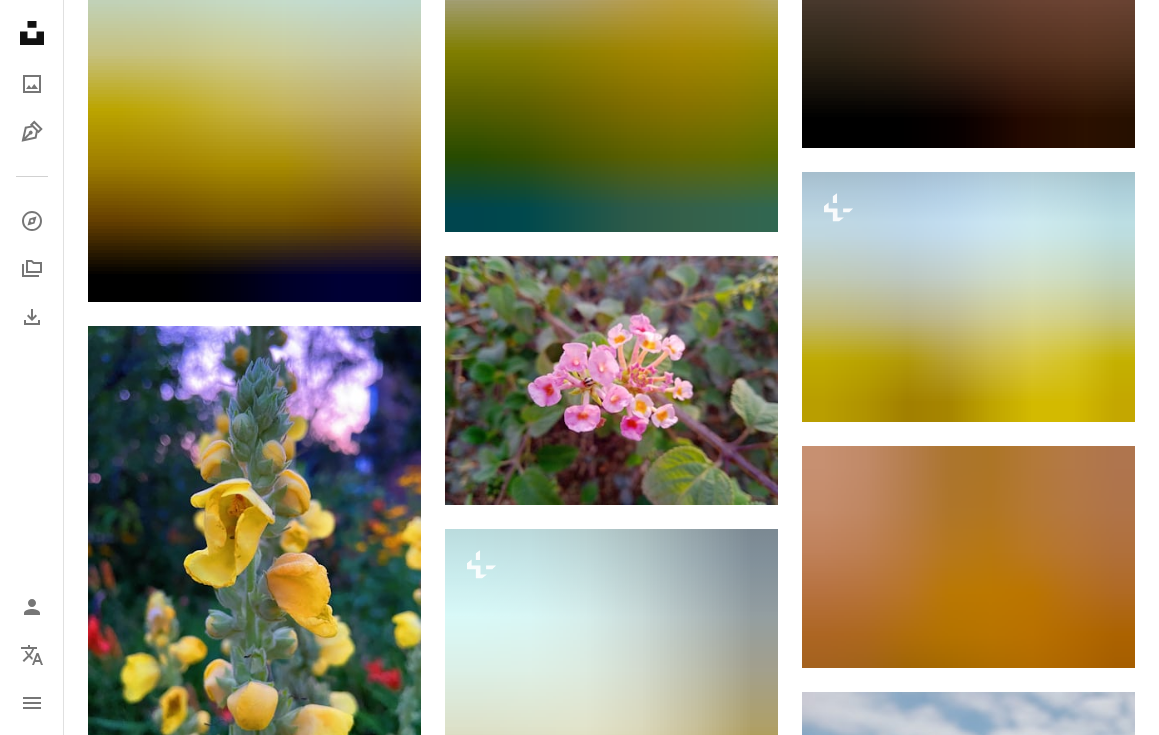 scroll, scrollTop: 83270, scrollLeft: 0, axis: vertical 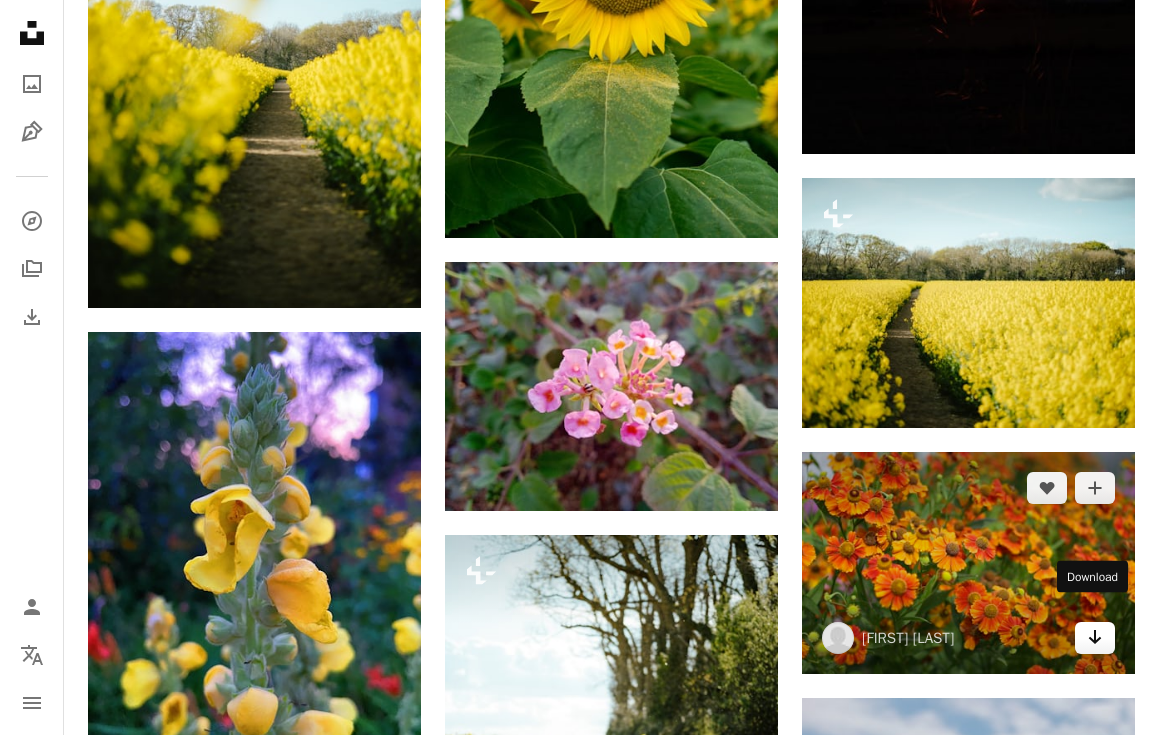 click on "Arrow pointing down" at bounding box center [1095, 638] 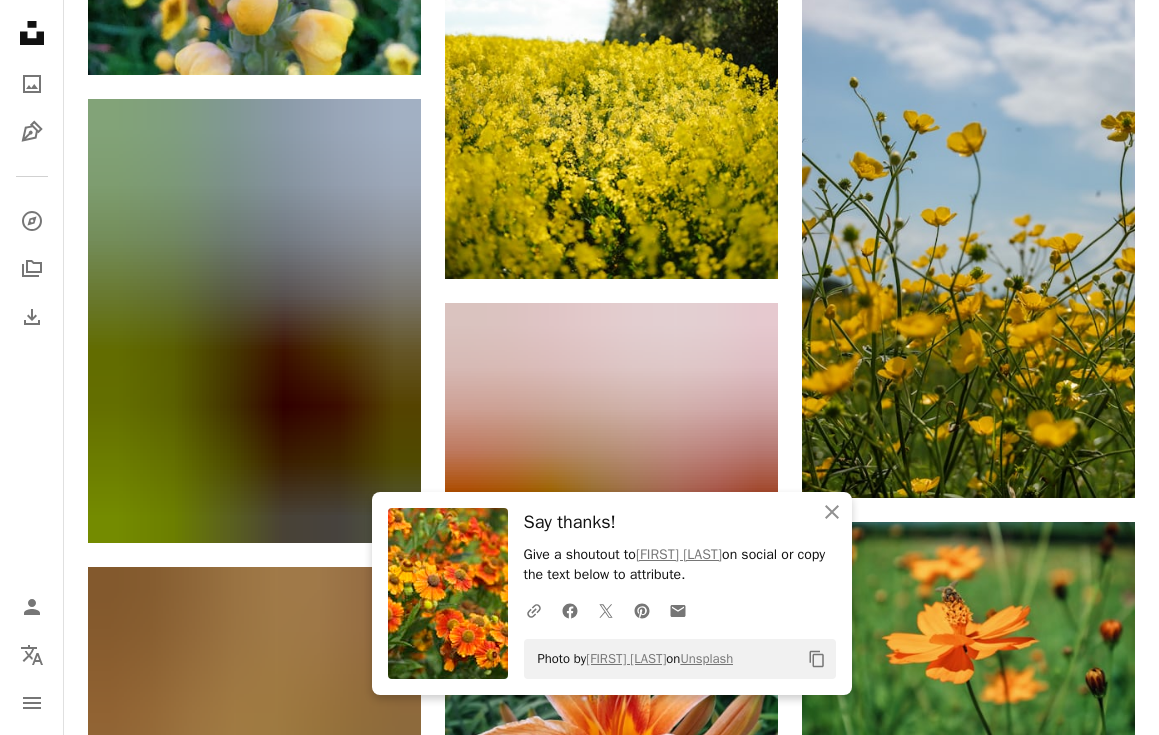 scroll, scrollTop: 83964, scrollLeft: 0, axis: vertical 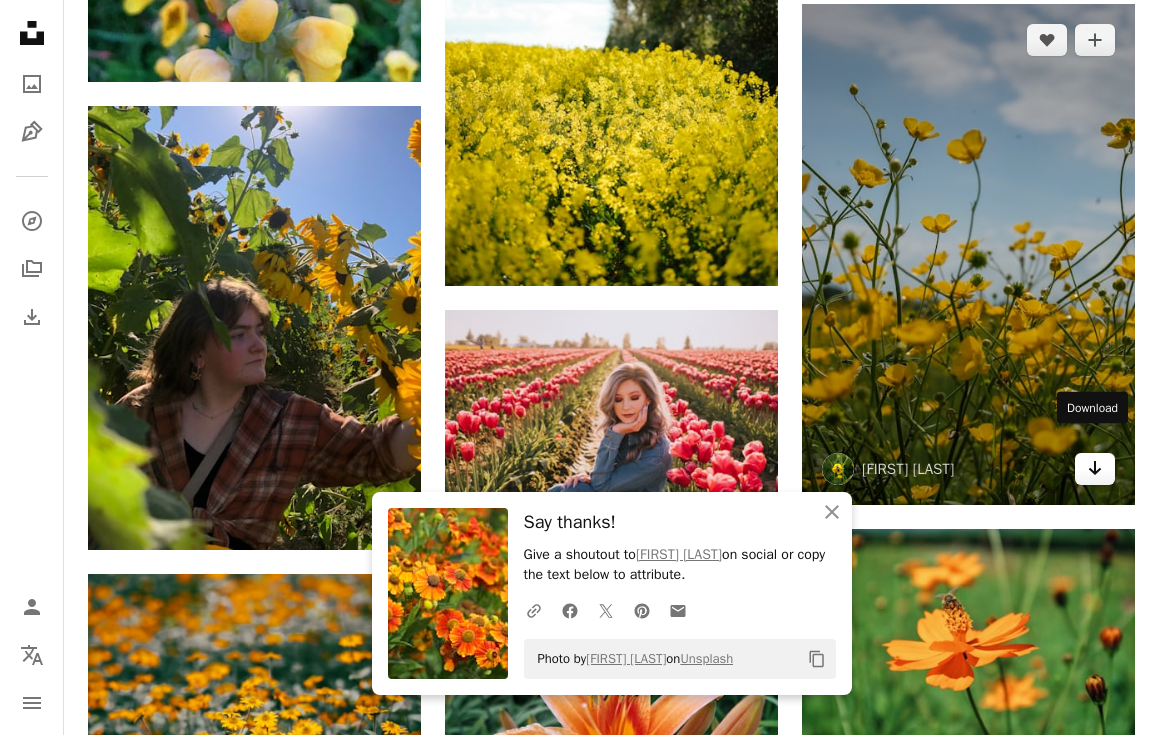 click on "Arrow pointing down" 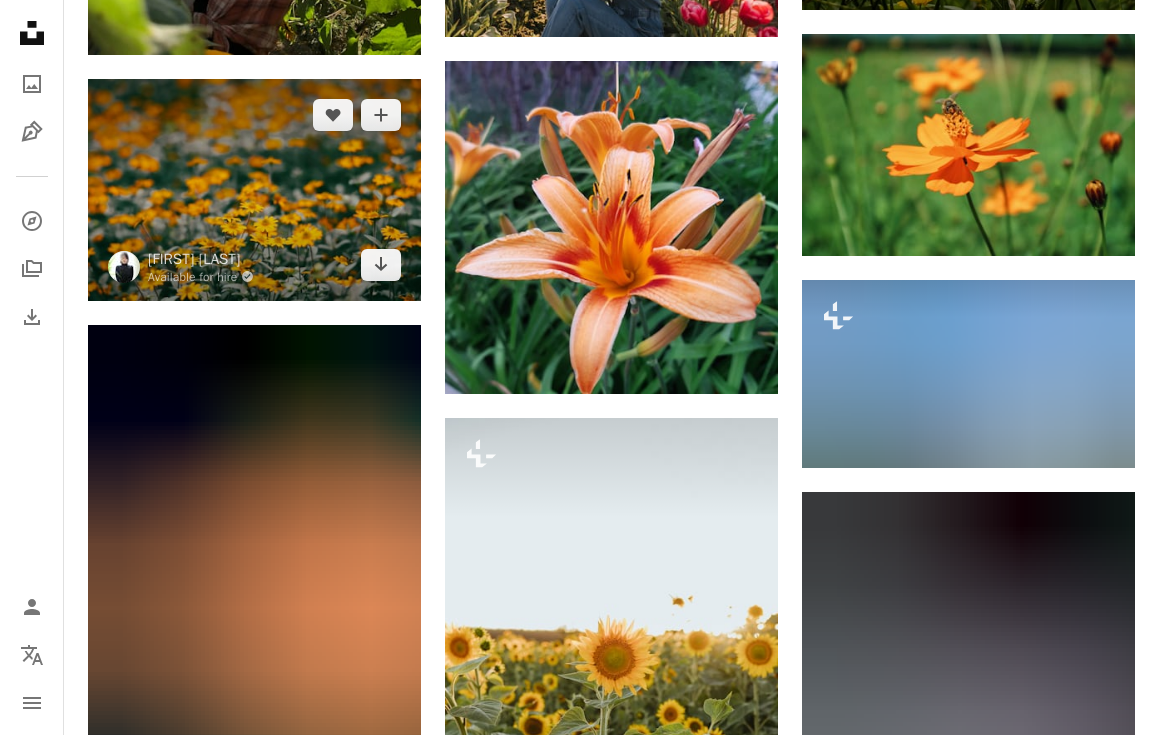 scroll, scrollTop: 84456, scrollLeft: 0, axis: vertical 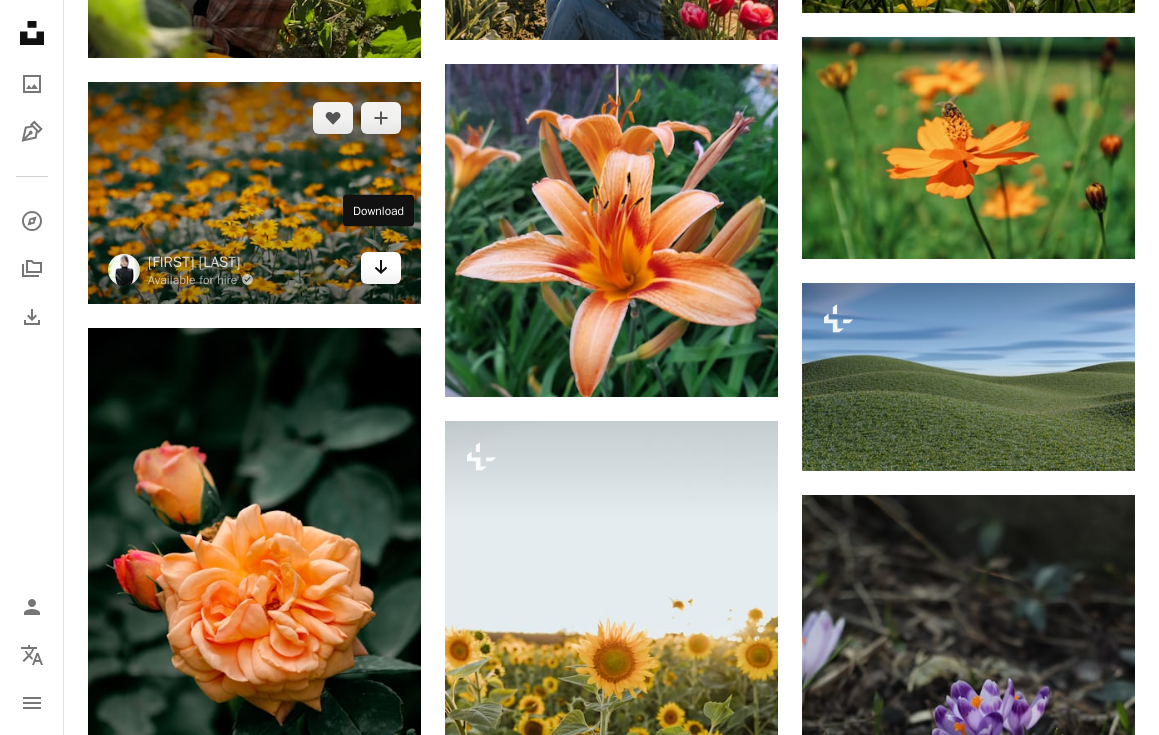 click 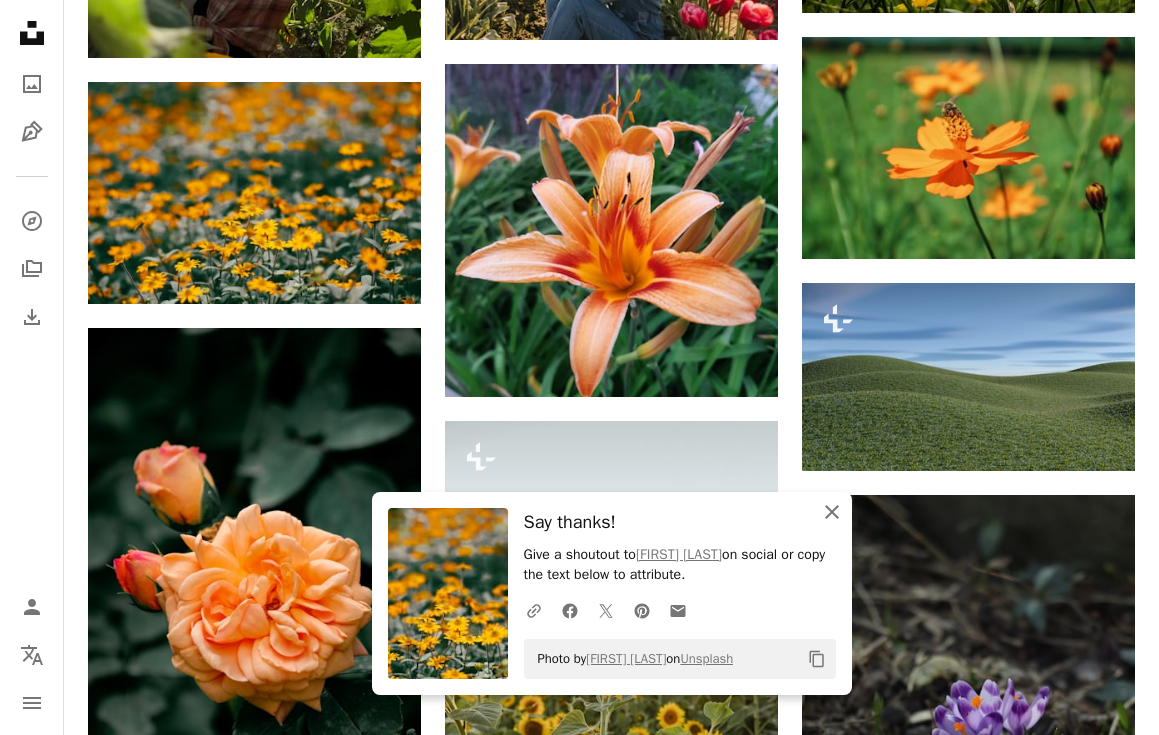 click on "An X shape" 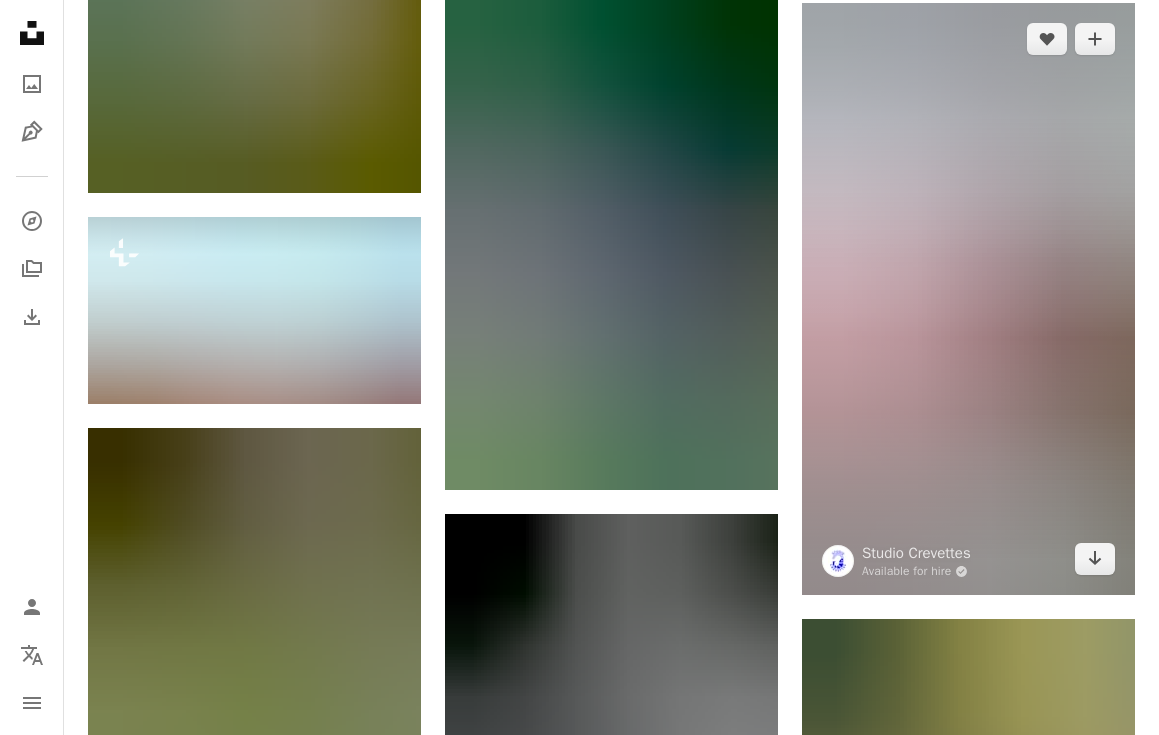 scroll, scrollTop: 86668, scrollLeft: 0, axis: vertical 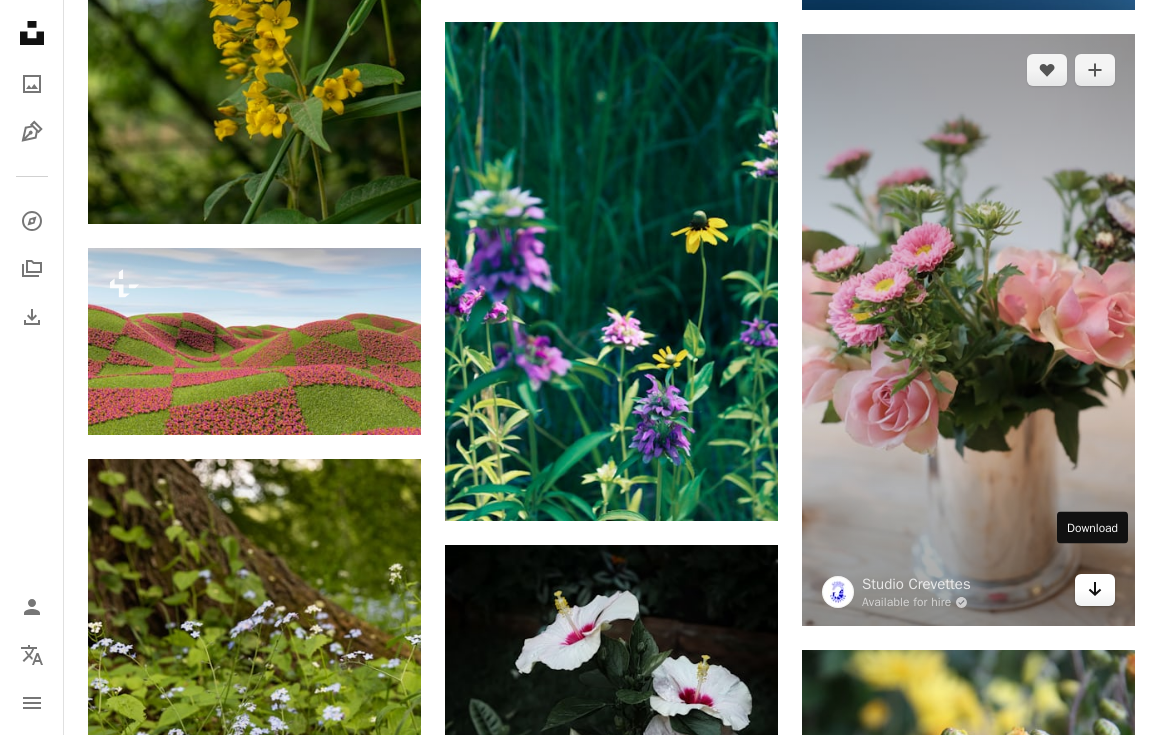 click on "Arrow pointing down" 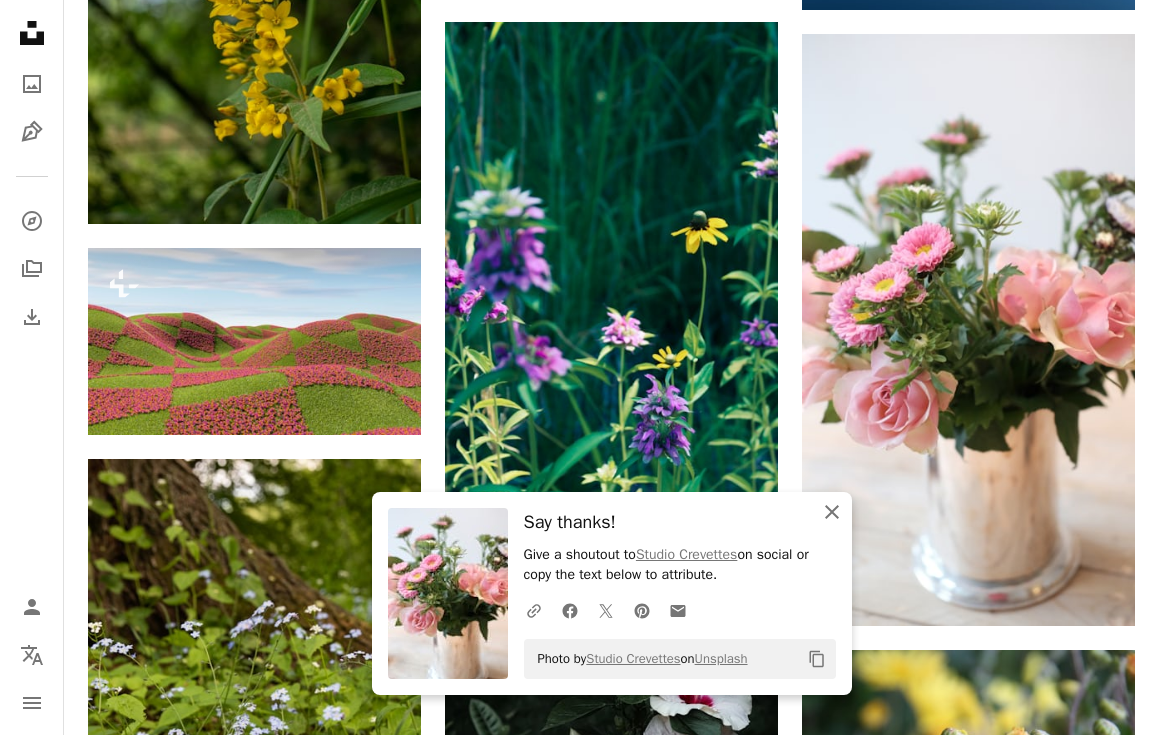 click on "An X shape" 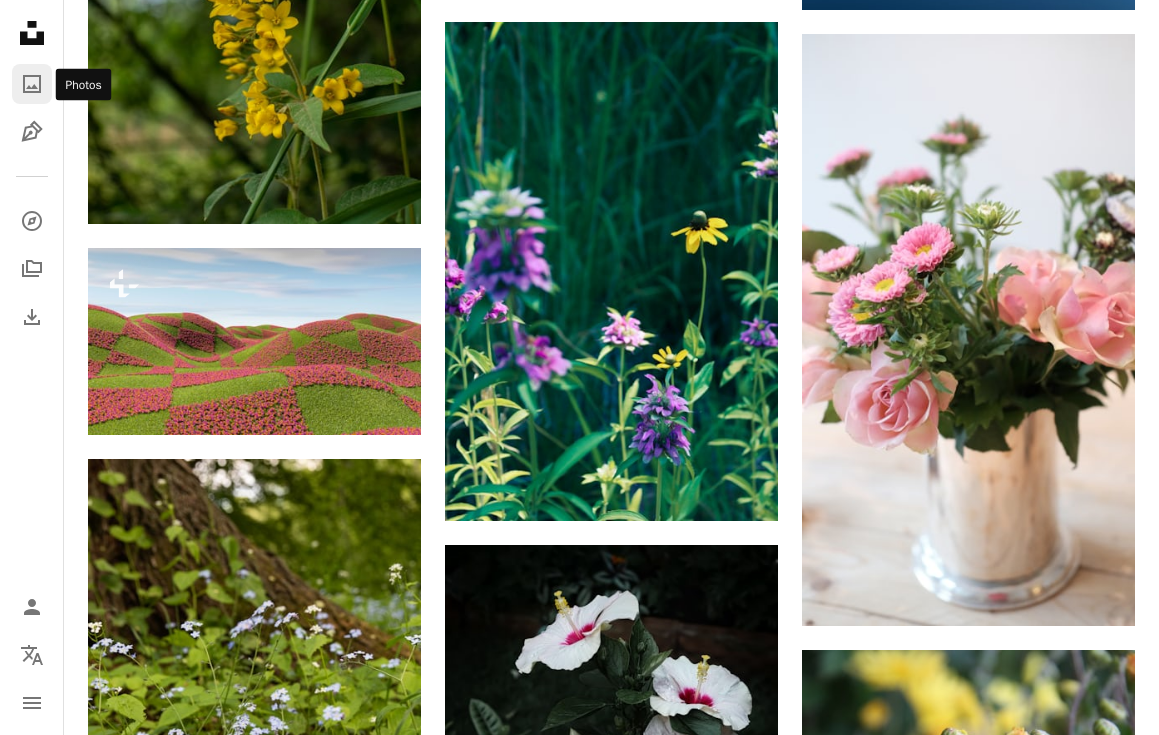 click on "A photo" 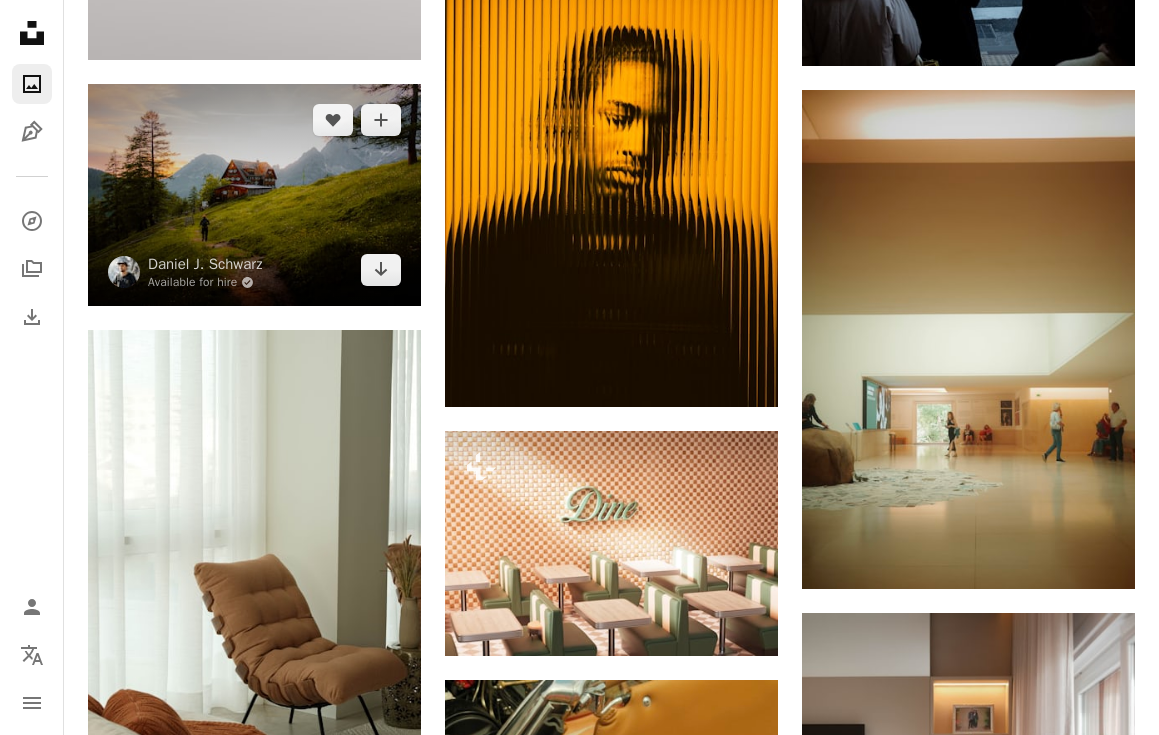 scroll, scrollTop: 5908, scrollLeft: 0, axis: vertical 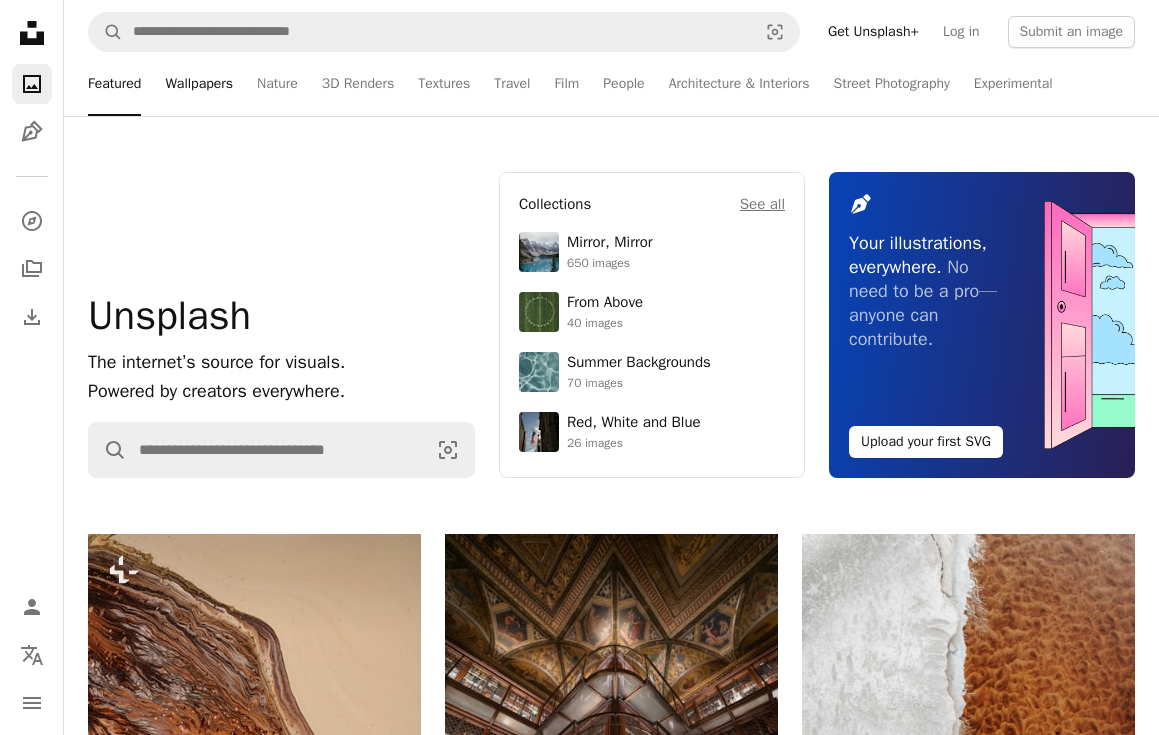 click on "Wallpapers" at bounding box center (199, 84) 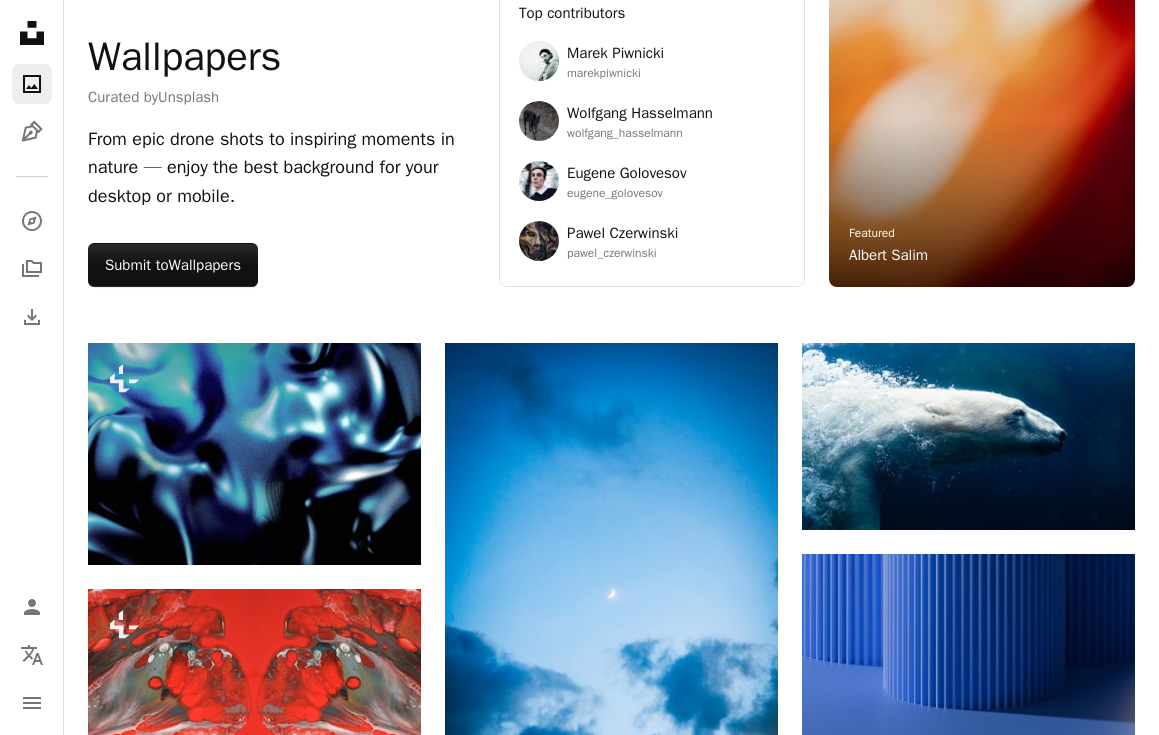 scroll, scrollTop: 0, scrollLeft: 0, axis: both 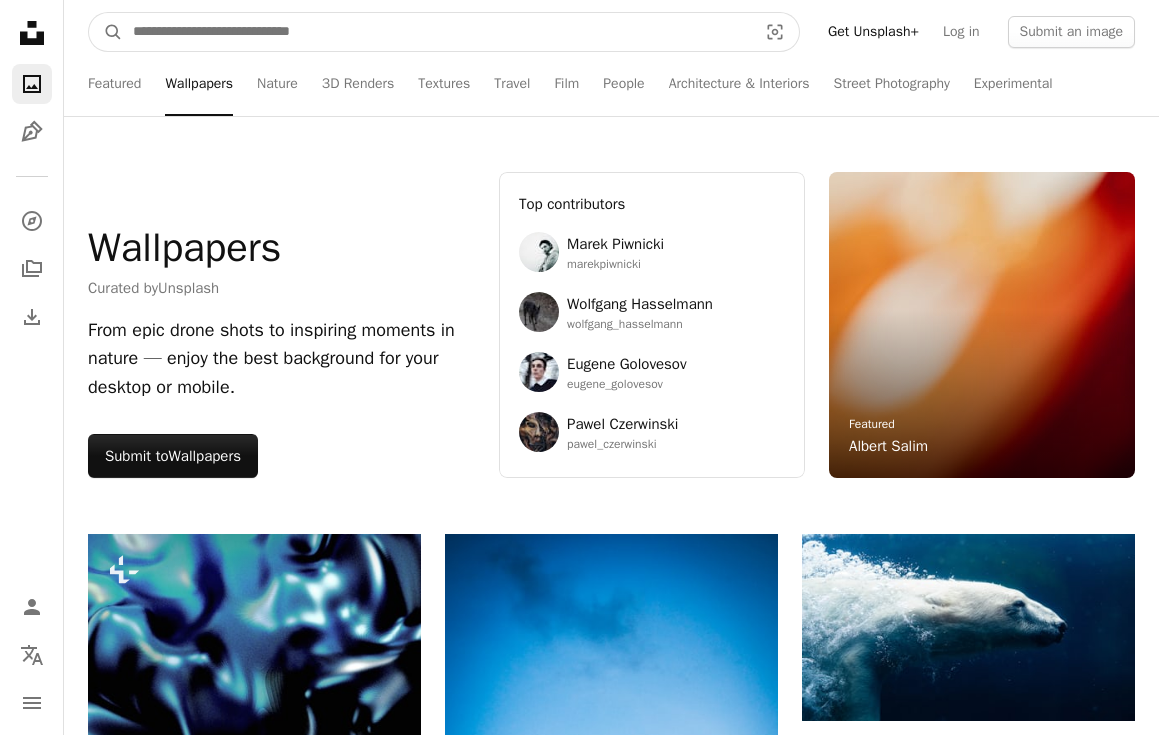 click at bounding box center [437, 32] 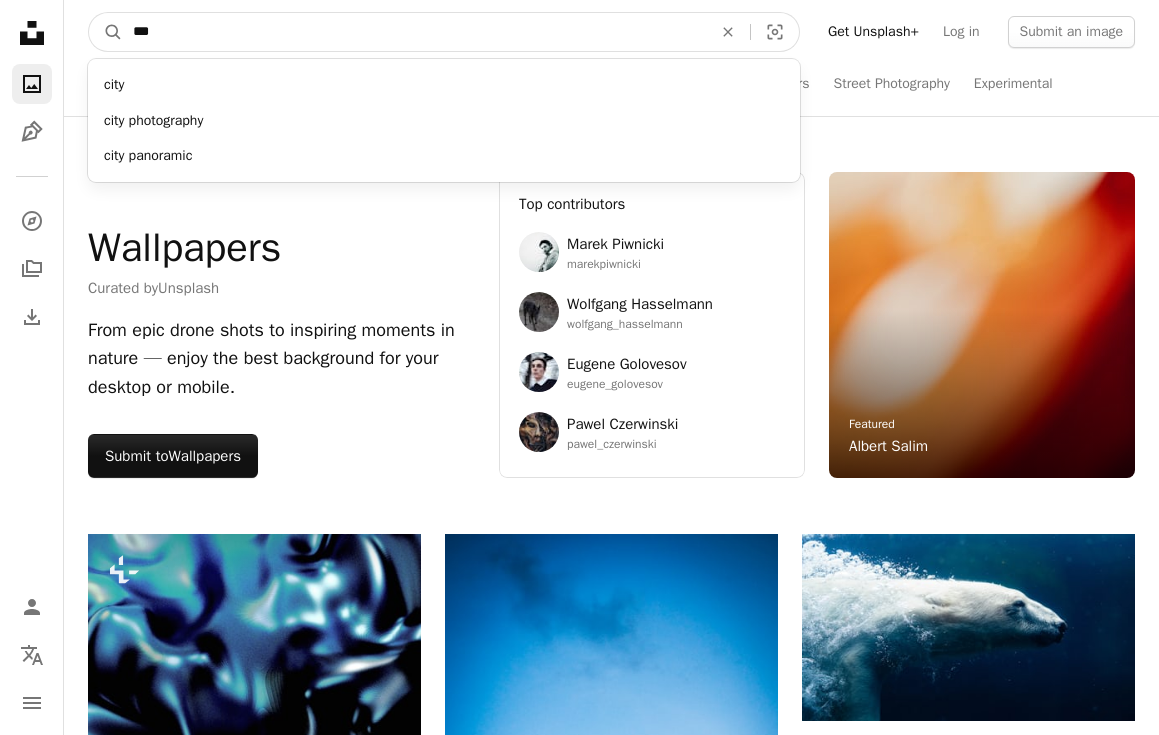 type on "****" 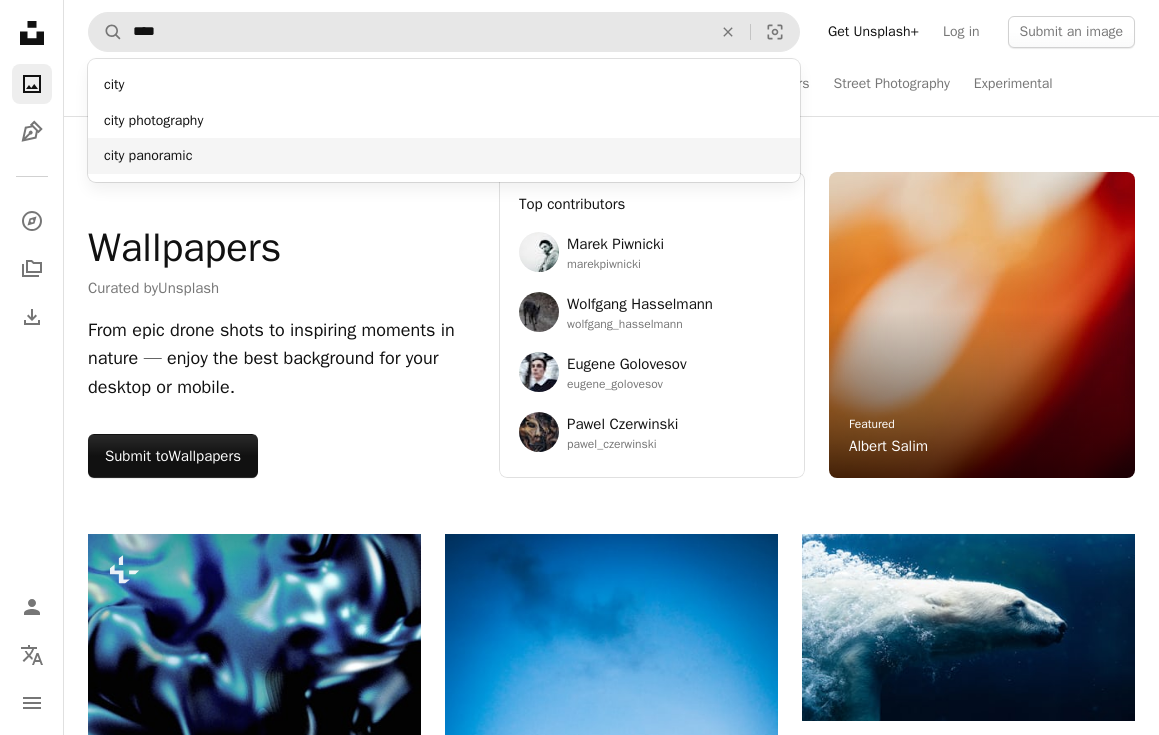 click on "city panoramic" at bounding box center [444, 156] 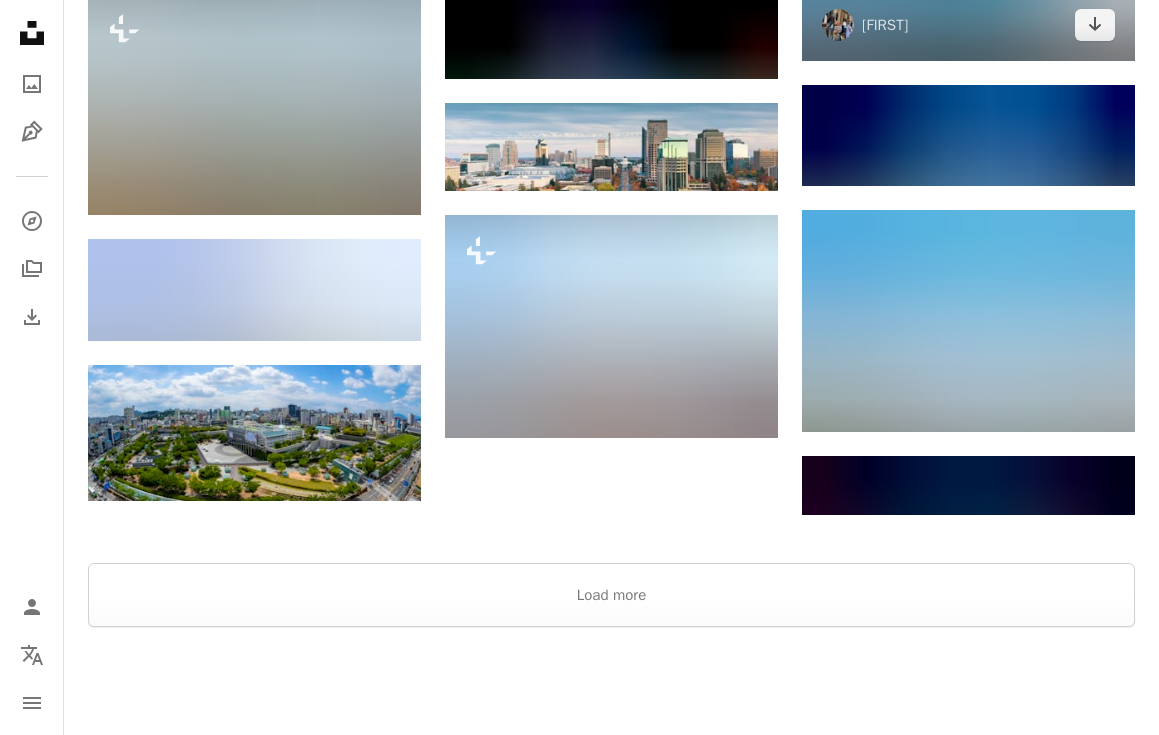scroll, scrollTop: 945, scrollLeft: 0, axis: vertical 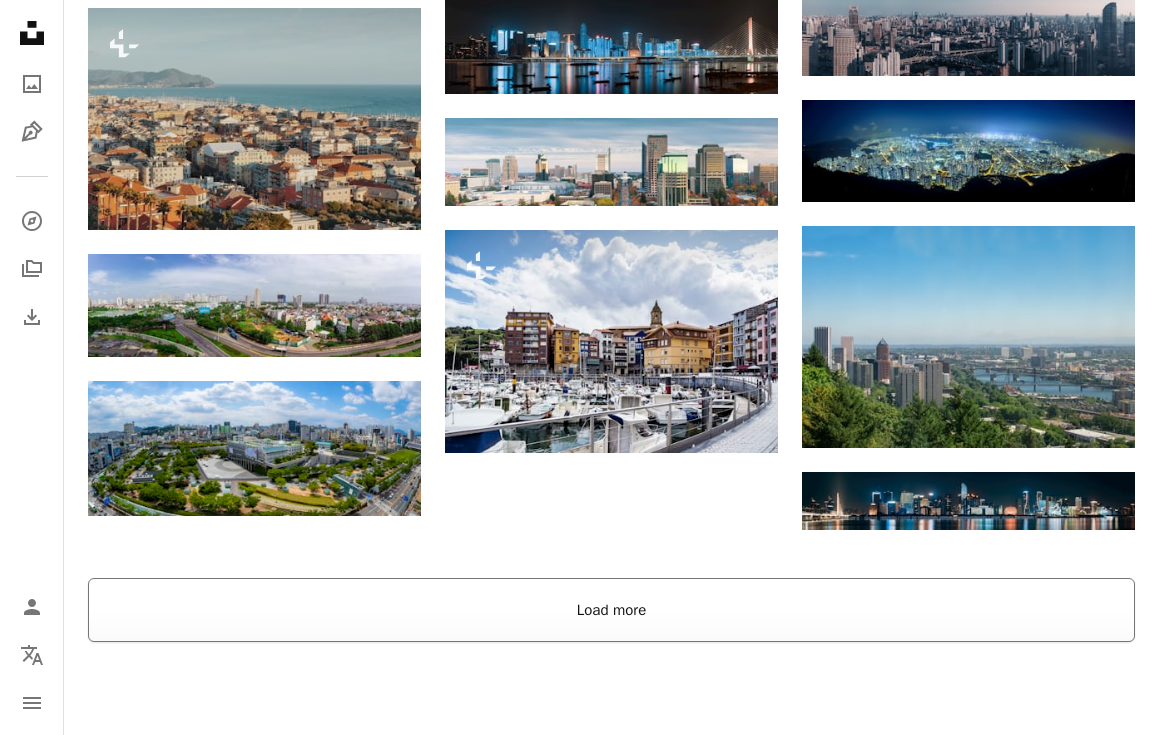 click on "Load more" at bounding box center (611, 610) 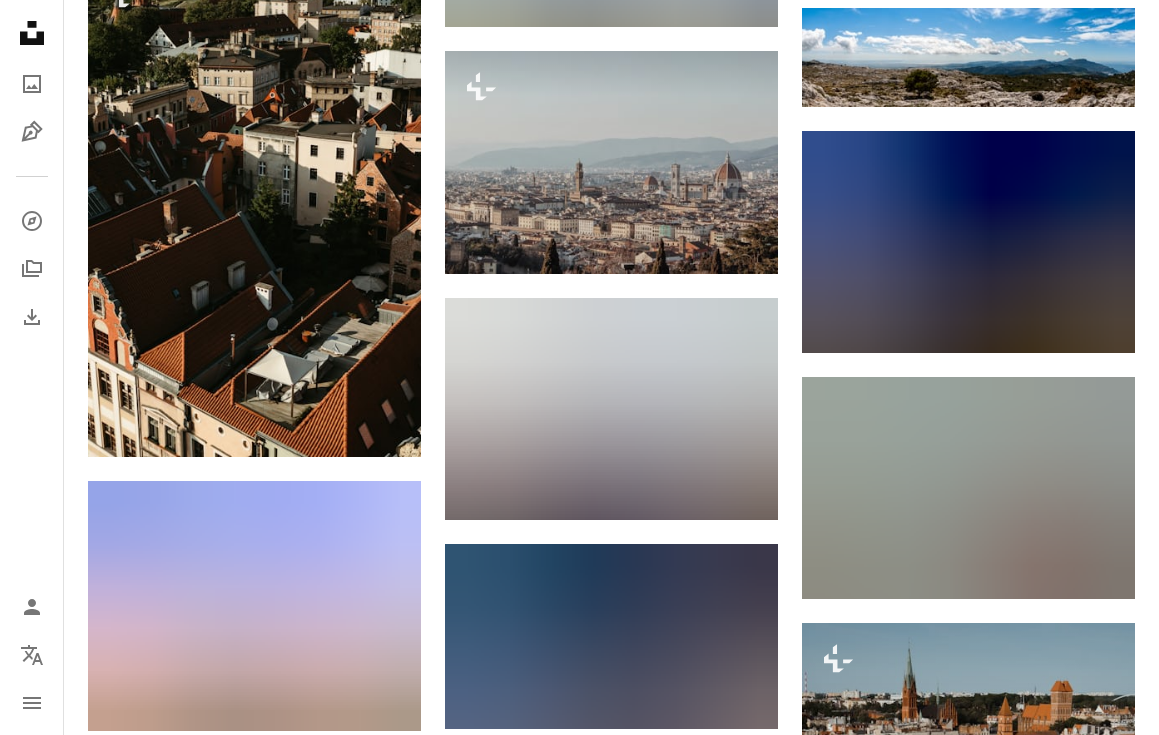 scroll, scrollTop: 18123, scrollLeft: 0, axis: vertical 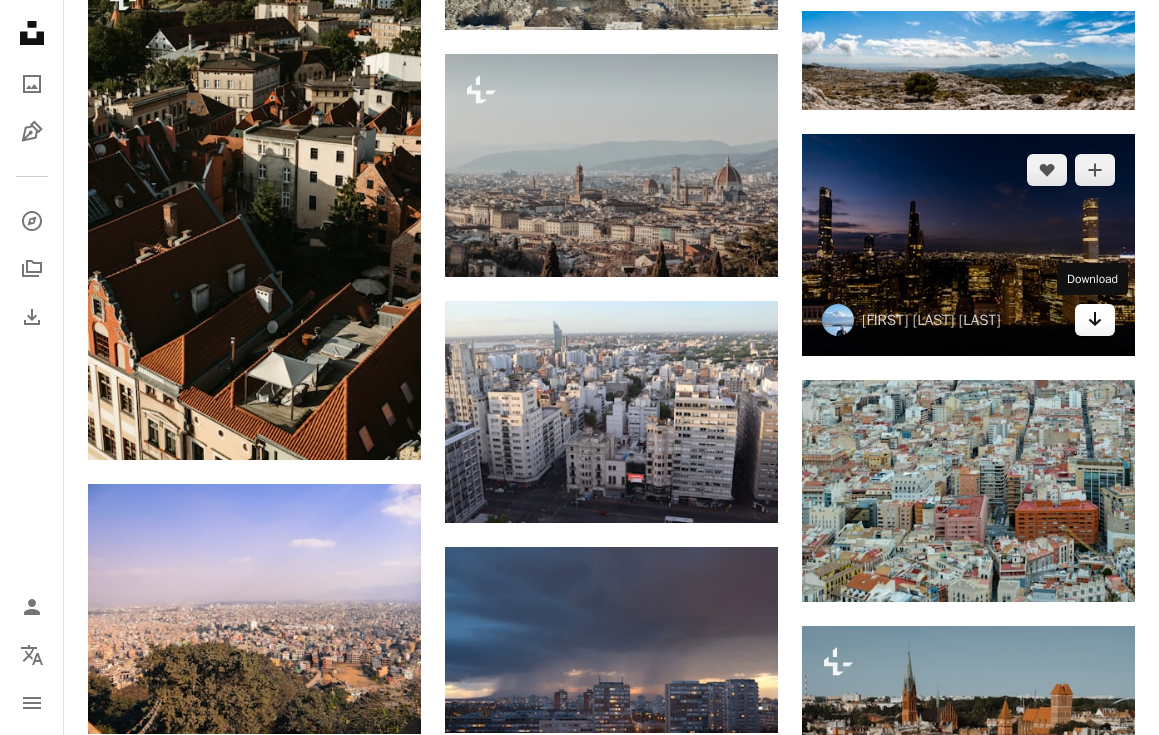 click on "Arrow pointing down" 